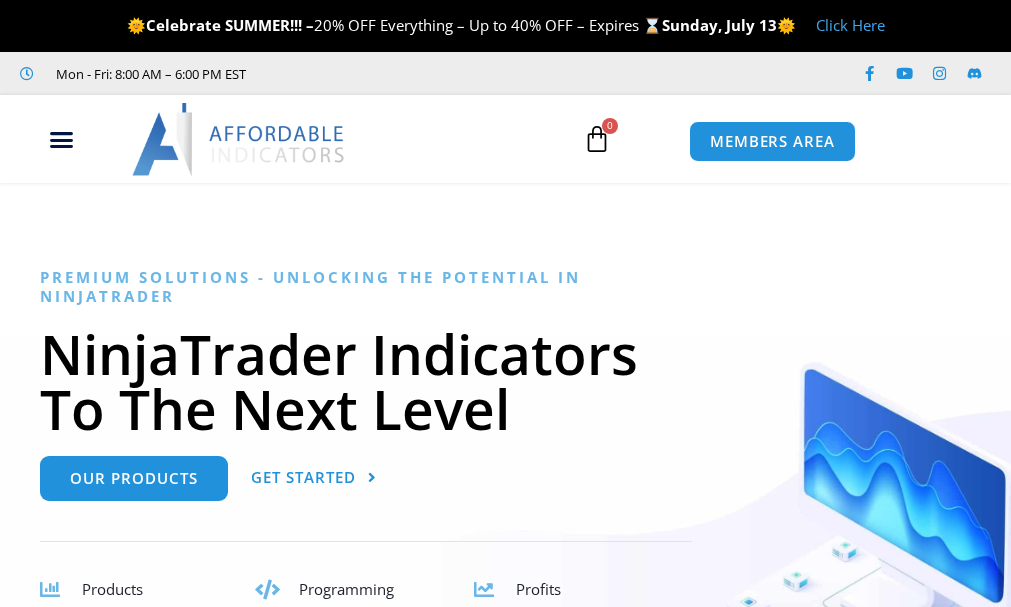 scroll, scrollTop: 0, scrollLeft: 0, axis: both 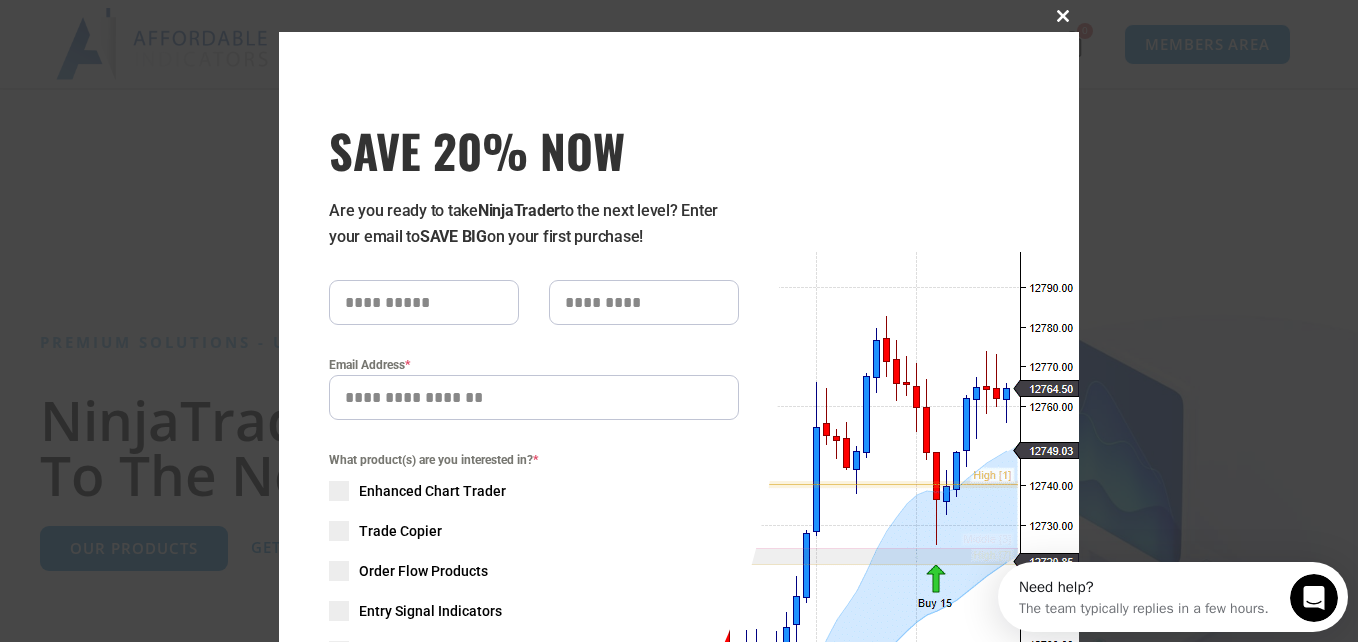 click at bounding box center (1063, 16) 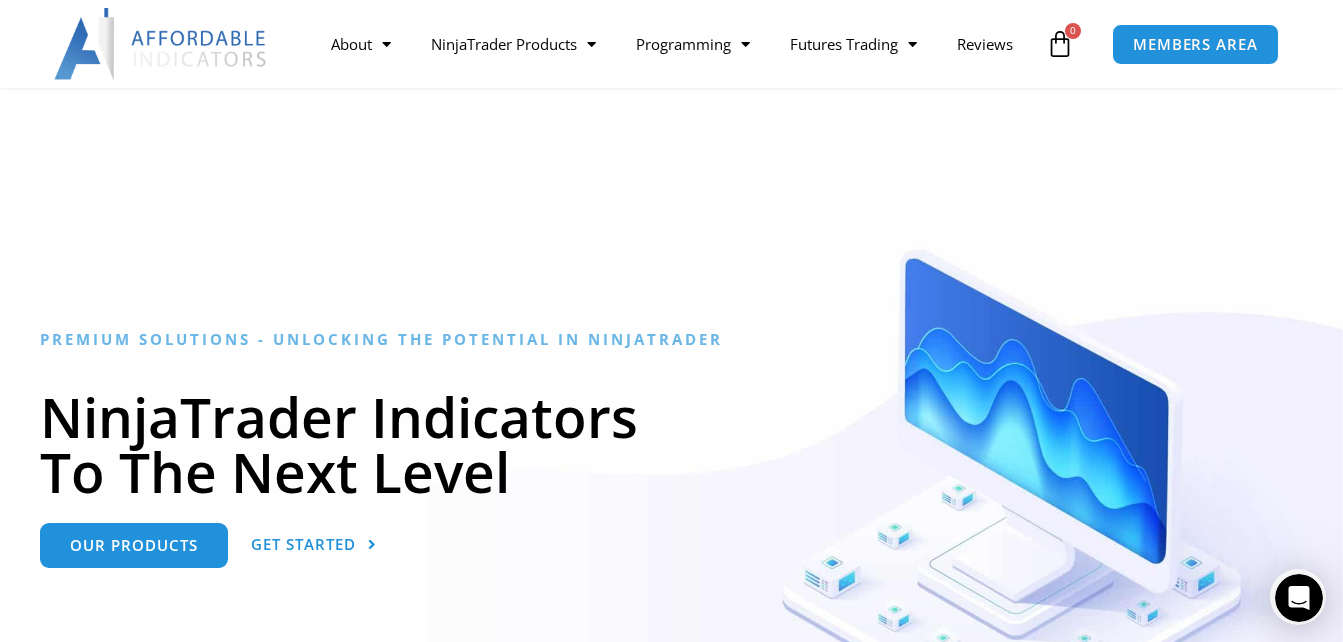scroll, scrollTop: 0, scrollLeft: 0, axis: both 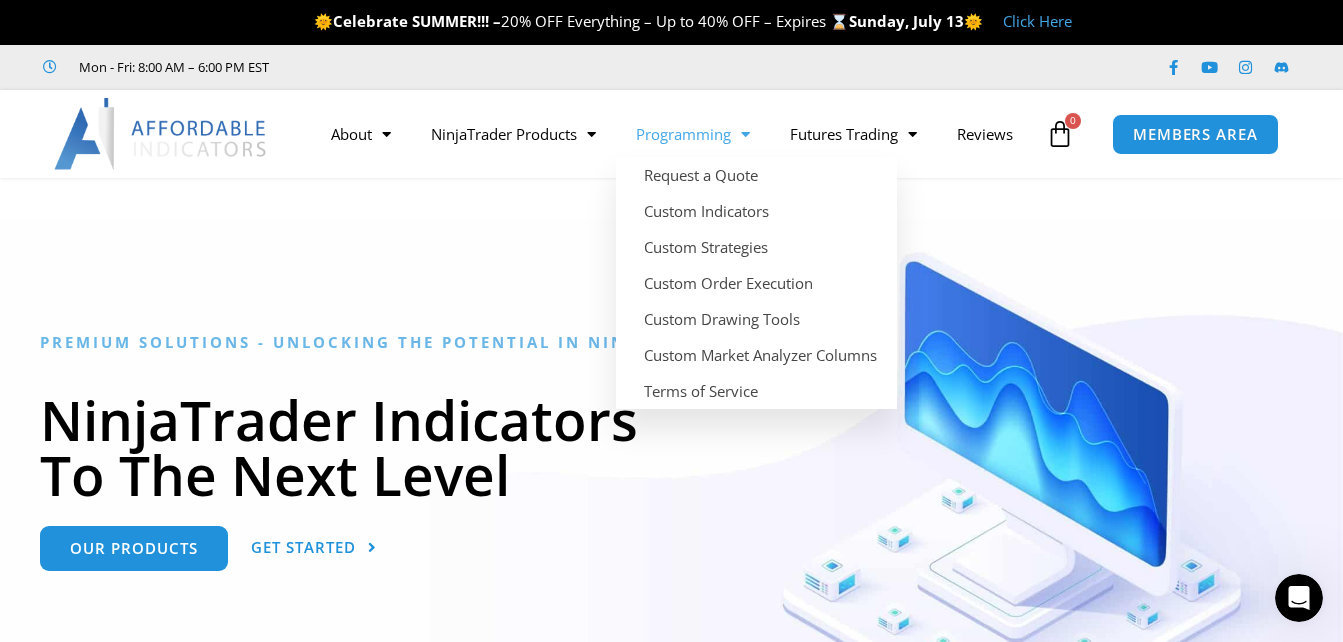 click on "Programming" 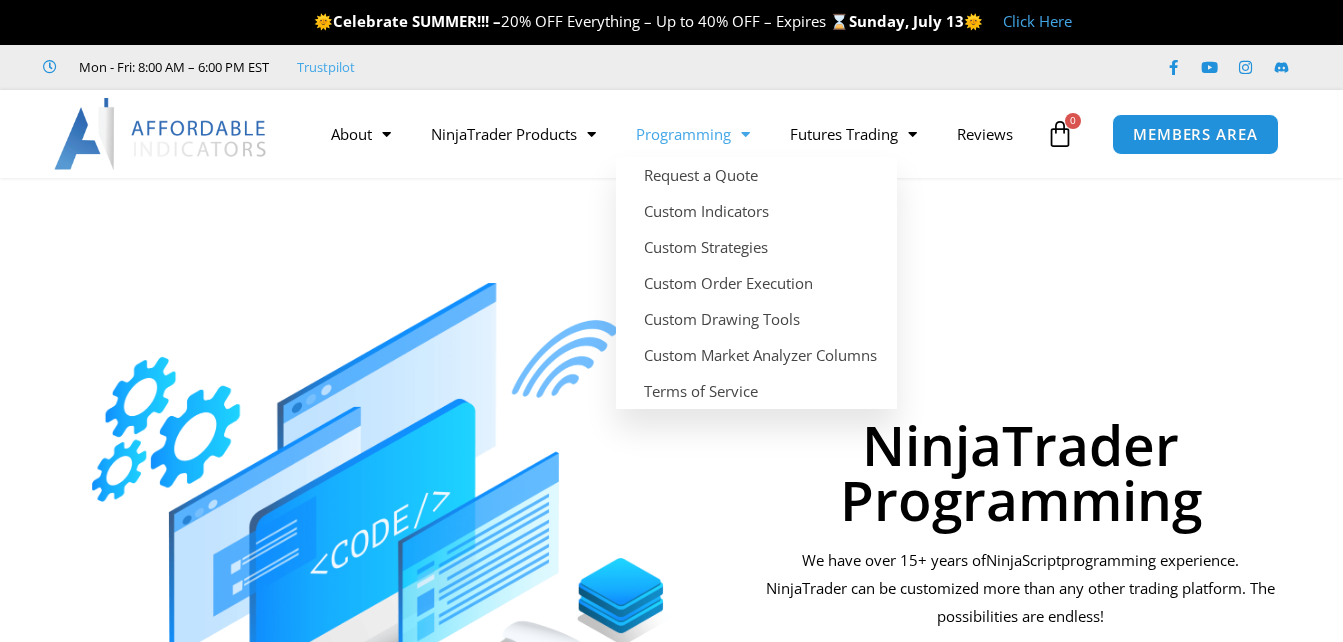 scroll, scrollTop: 0, scrollLeft: 0, axis: both 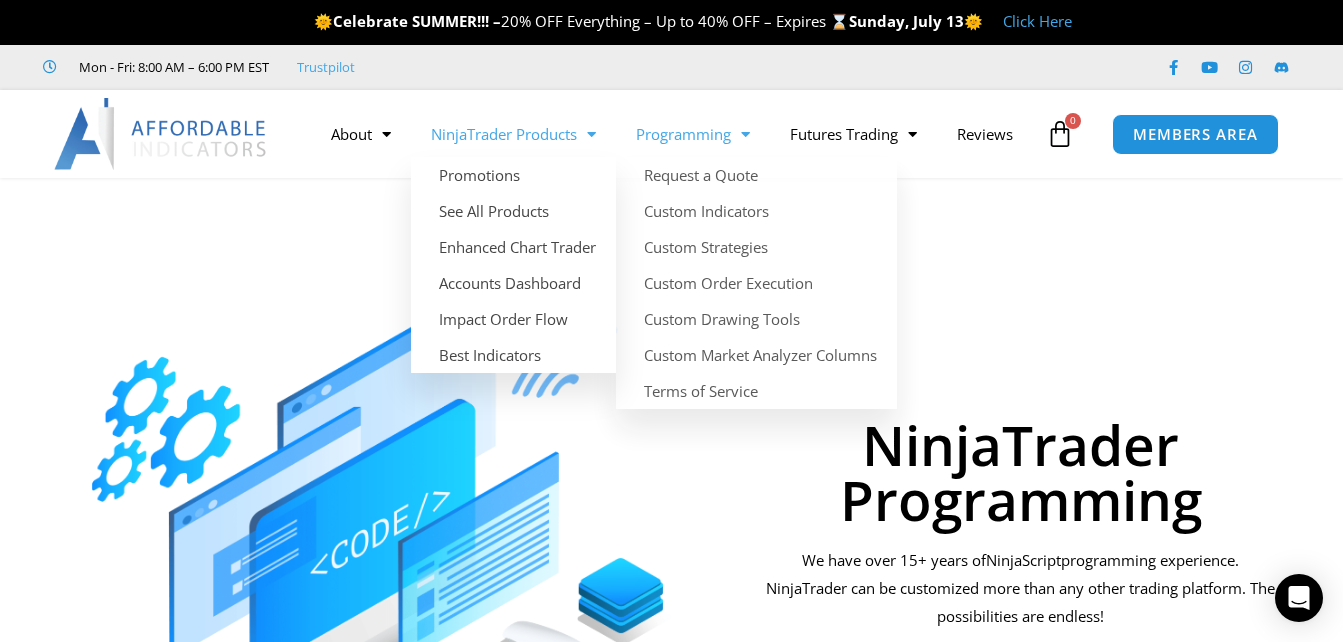 click 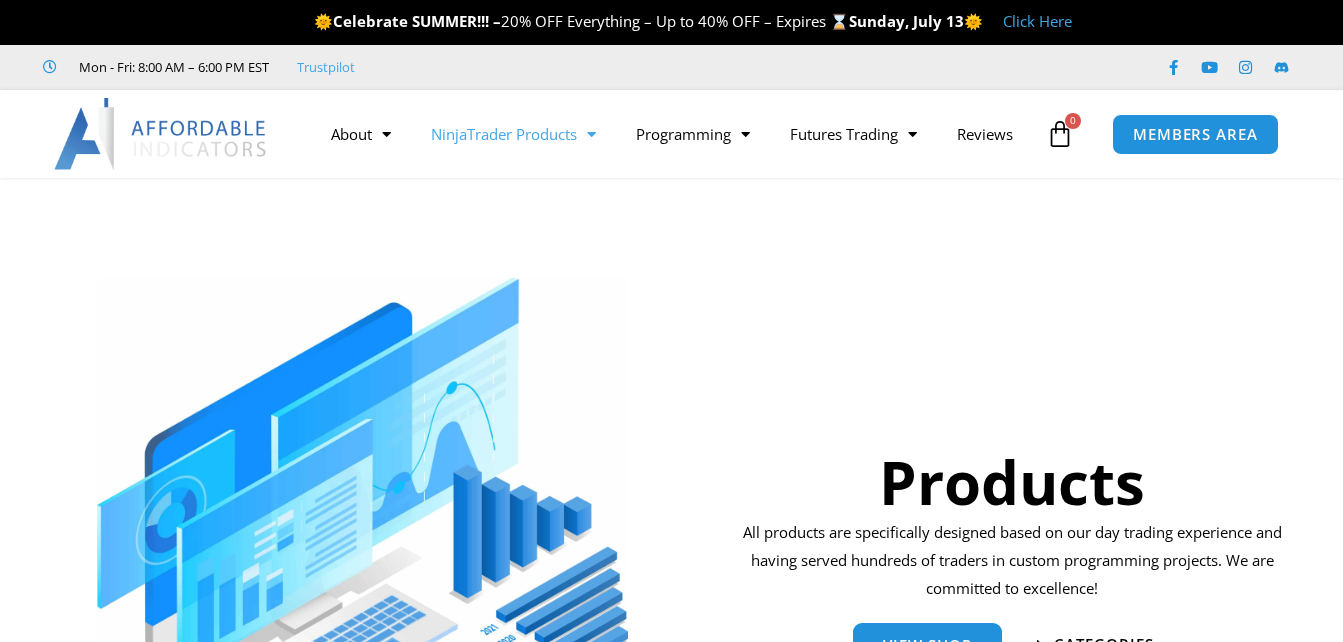 scroll, scrollTop: 0, scrollLeft: 0, axis: both 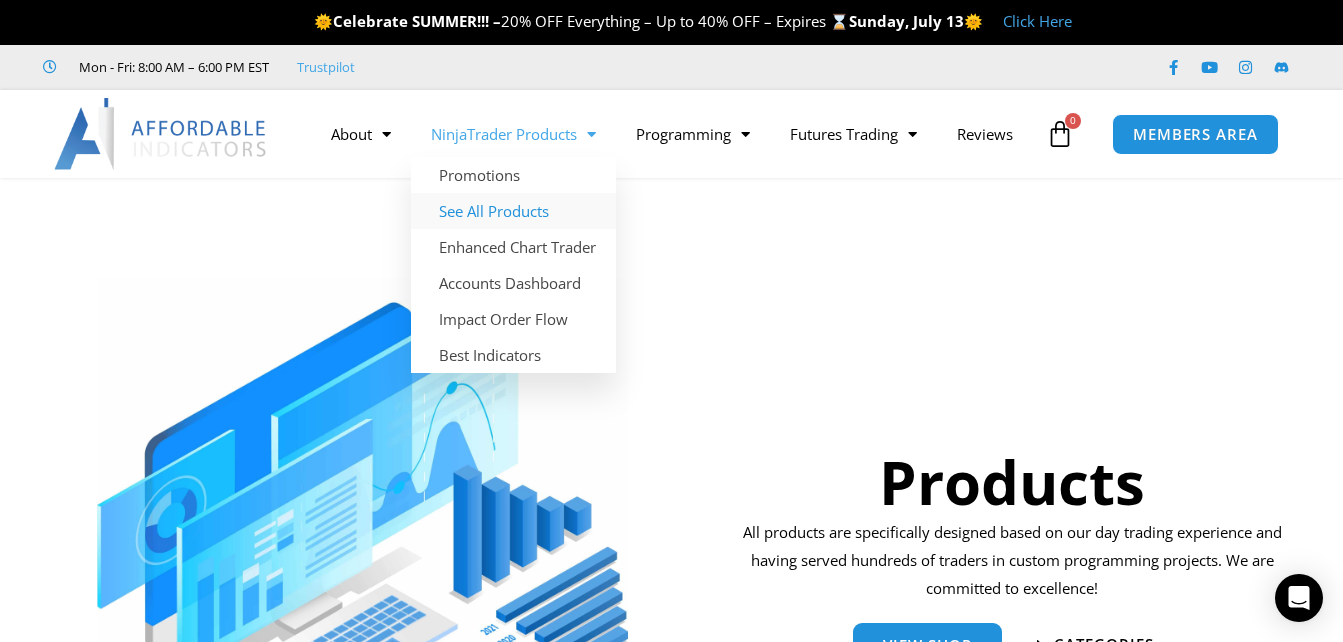 click on "See All Products" 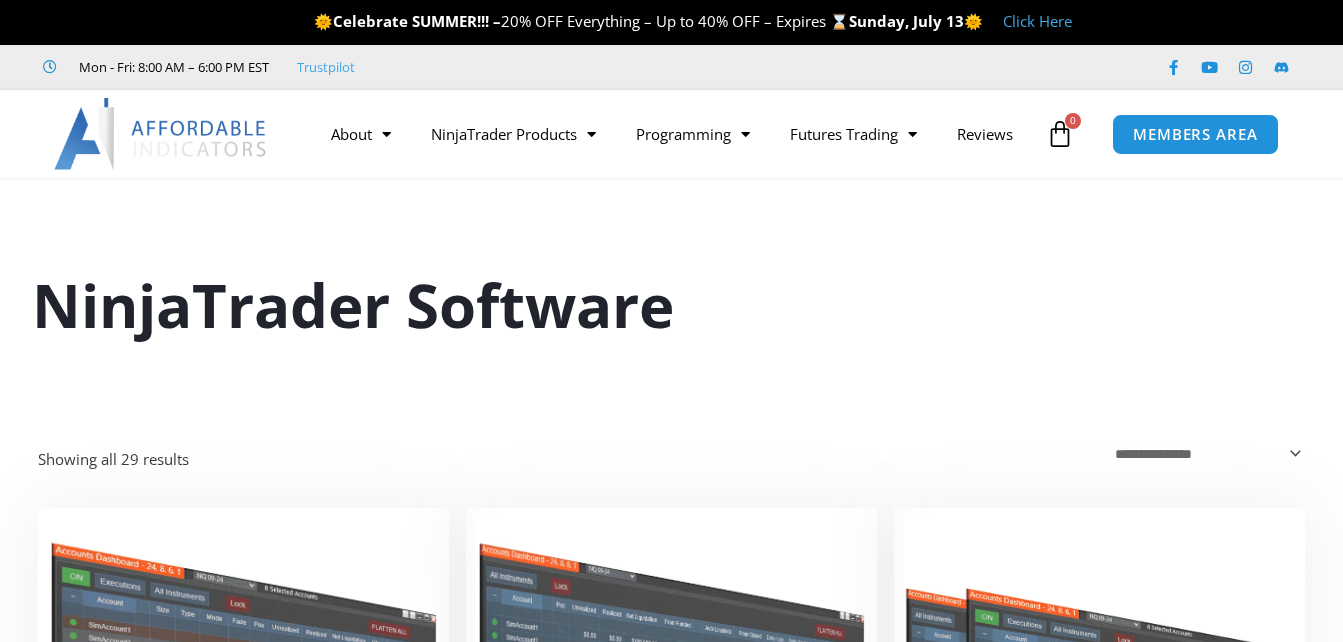 scroll, scrollTop: 0, scrollLeft: 0, axis: both 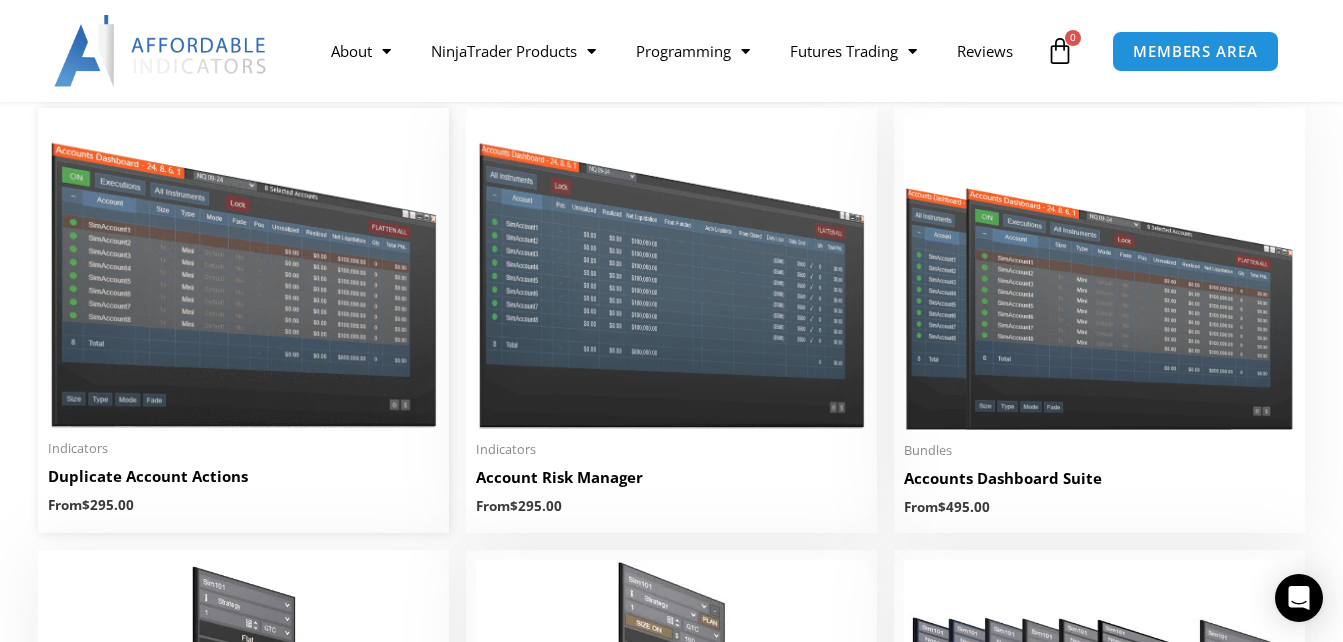 click at bounding box center (243, 273) 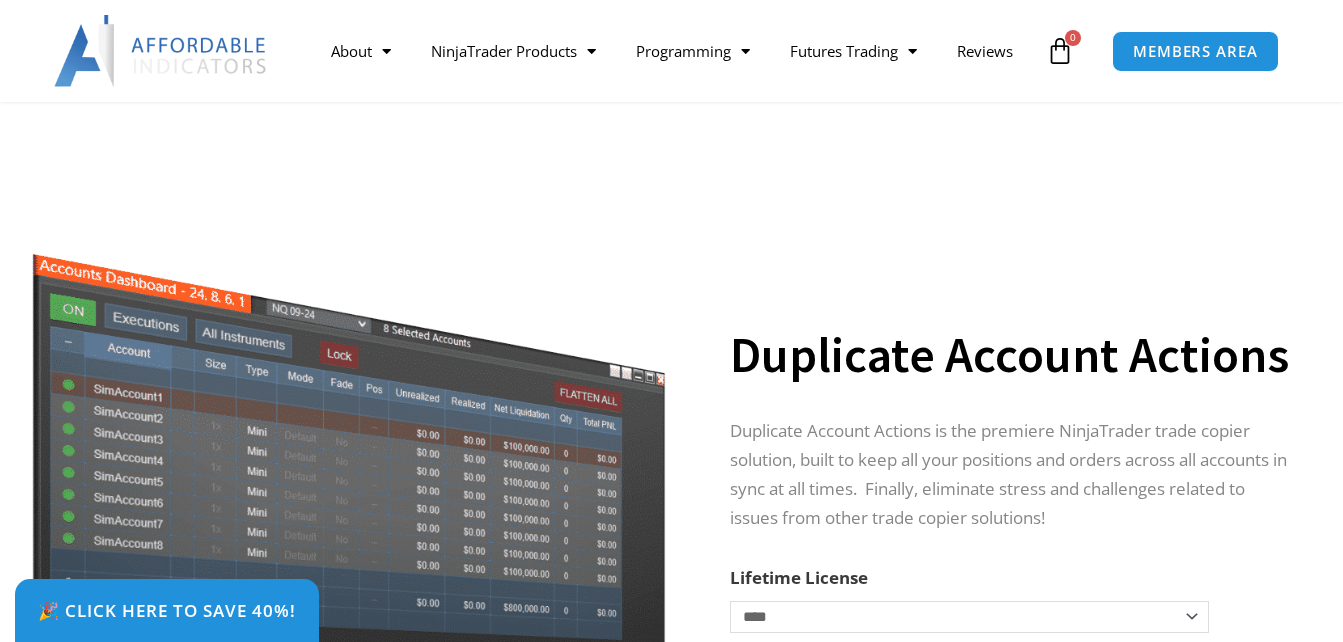 scroll, scrollTop: 300, scrollLeft: 0, axis: vertical 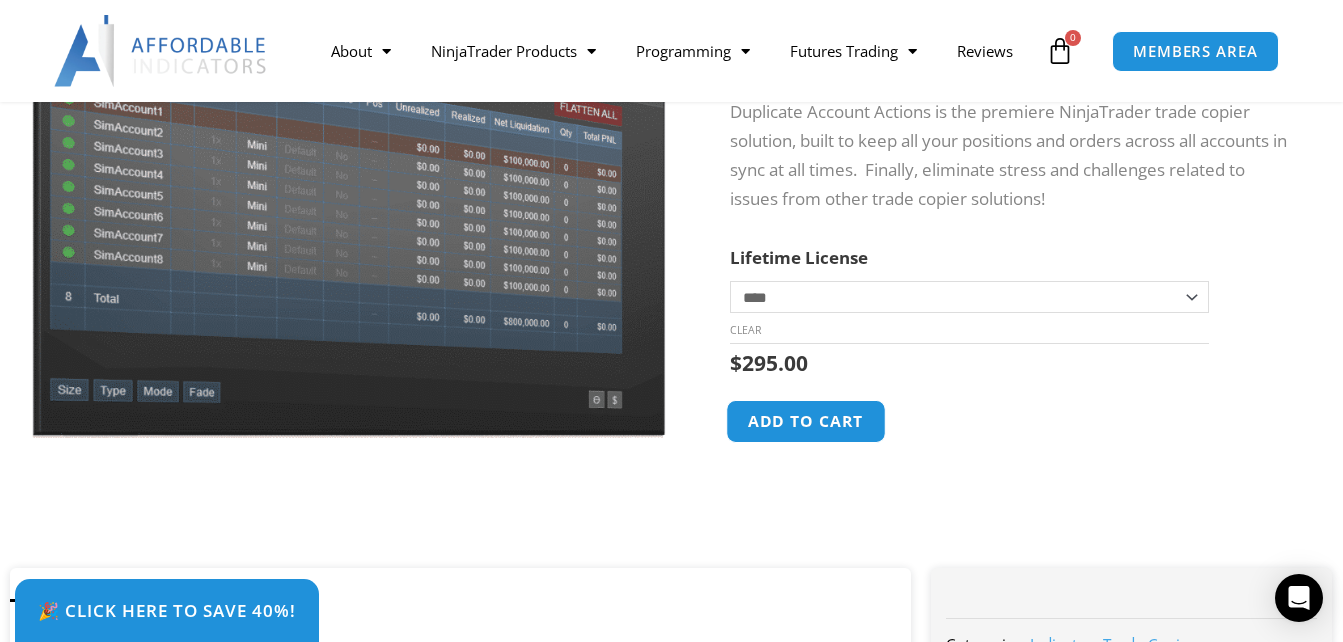click on "Add to cart" 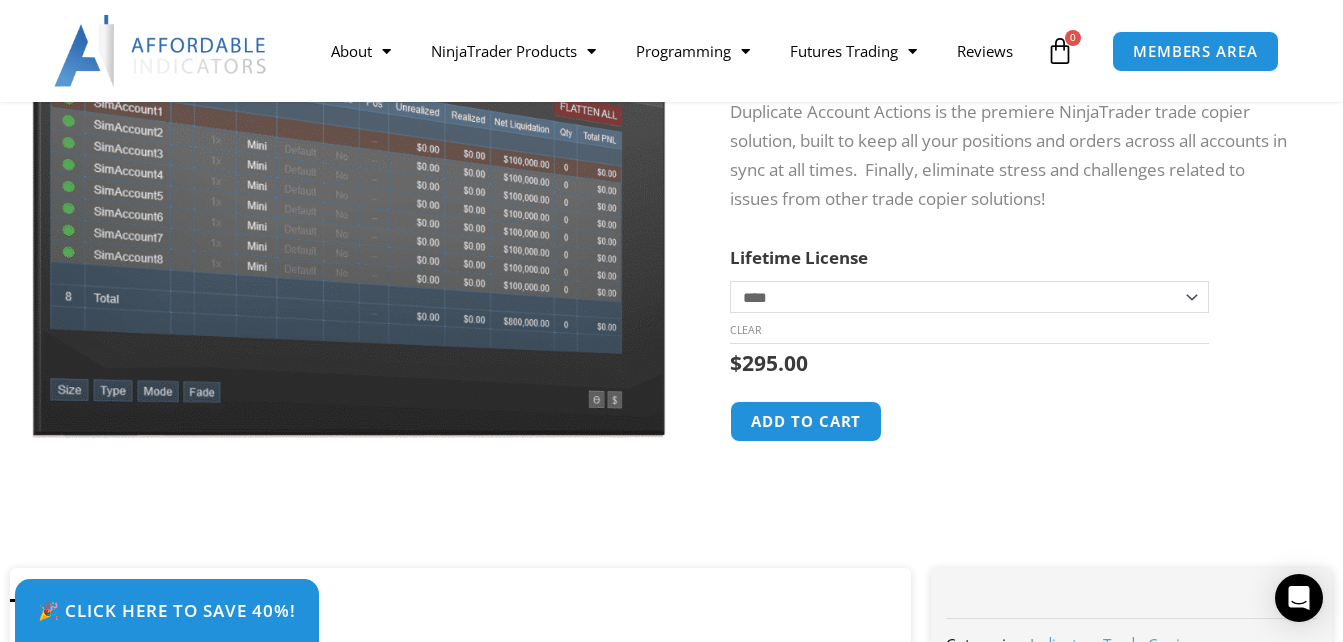 click on "**********" 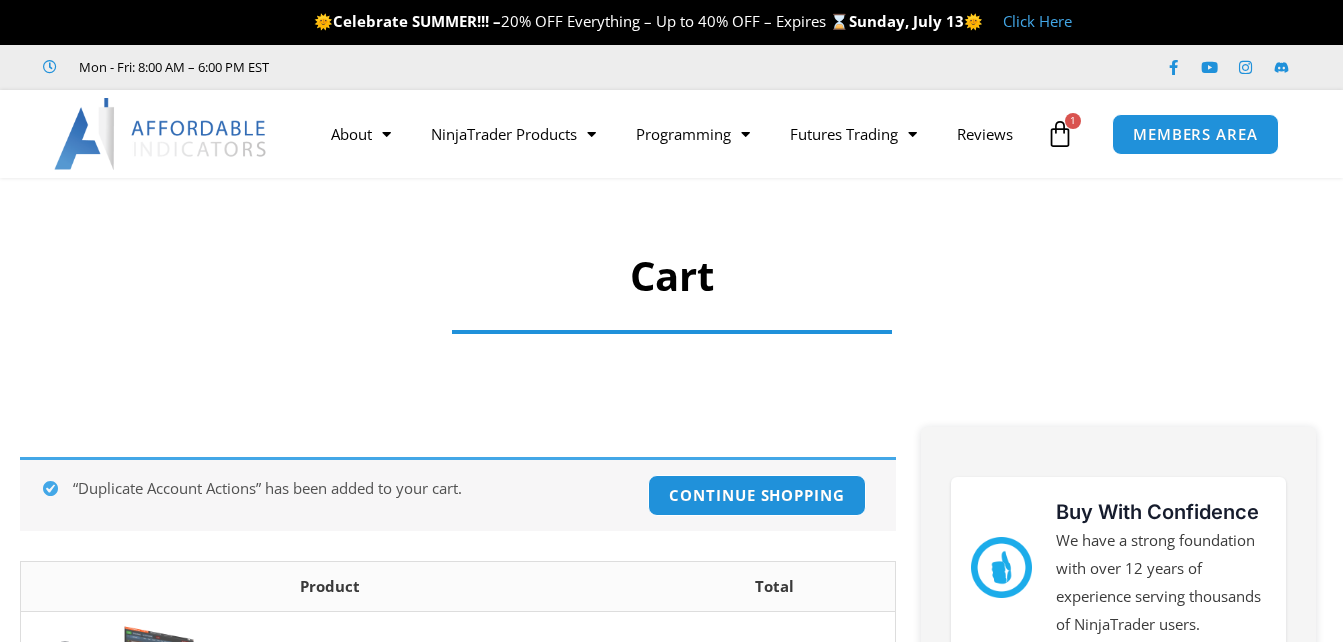 scroll, scrollTop: 0, scrollLeft: 0, axis: both 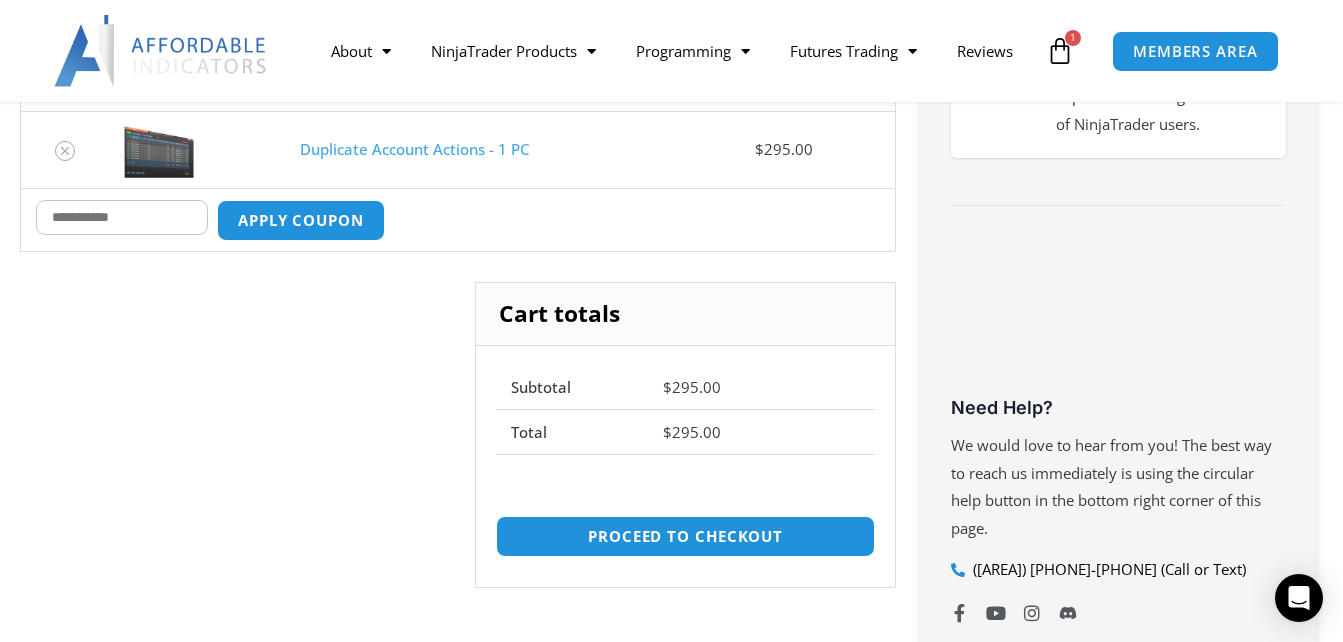 click on "Coupon:" at bounding box center [122, 217] 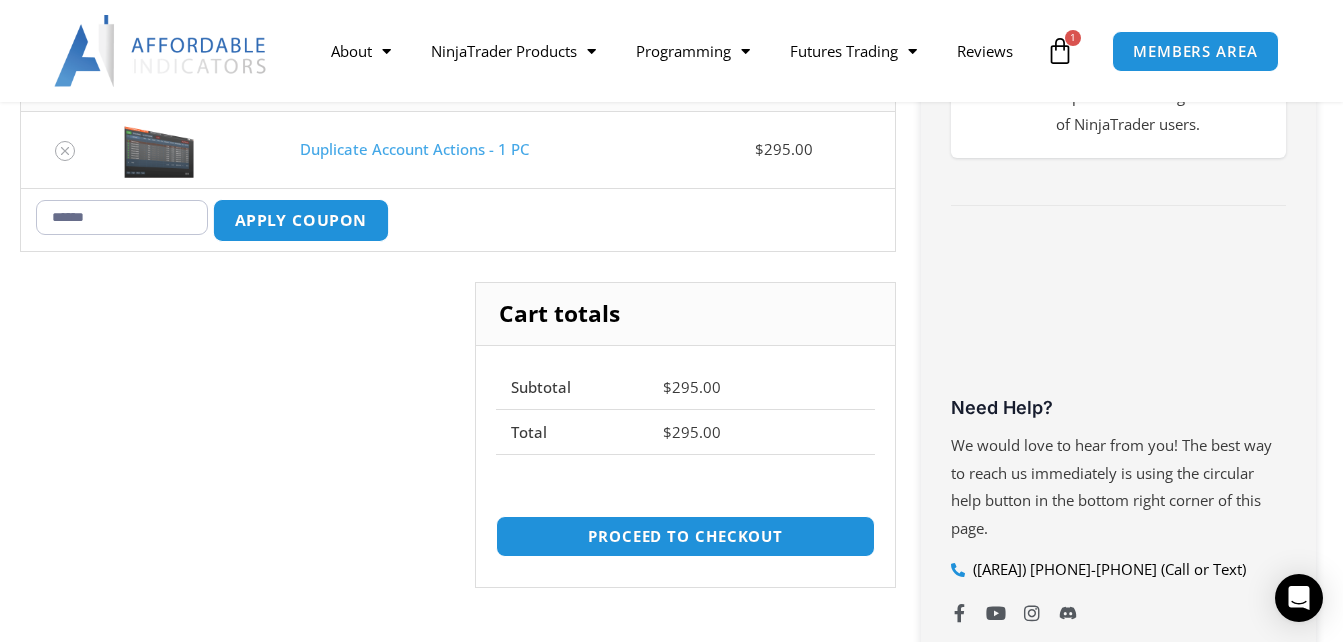 type on "******" 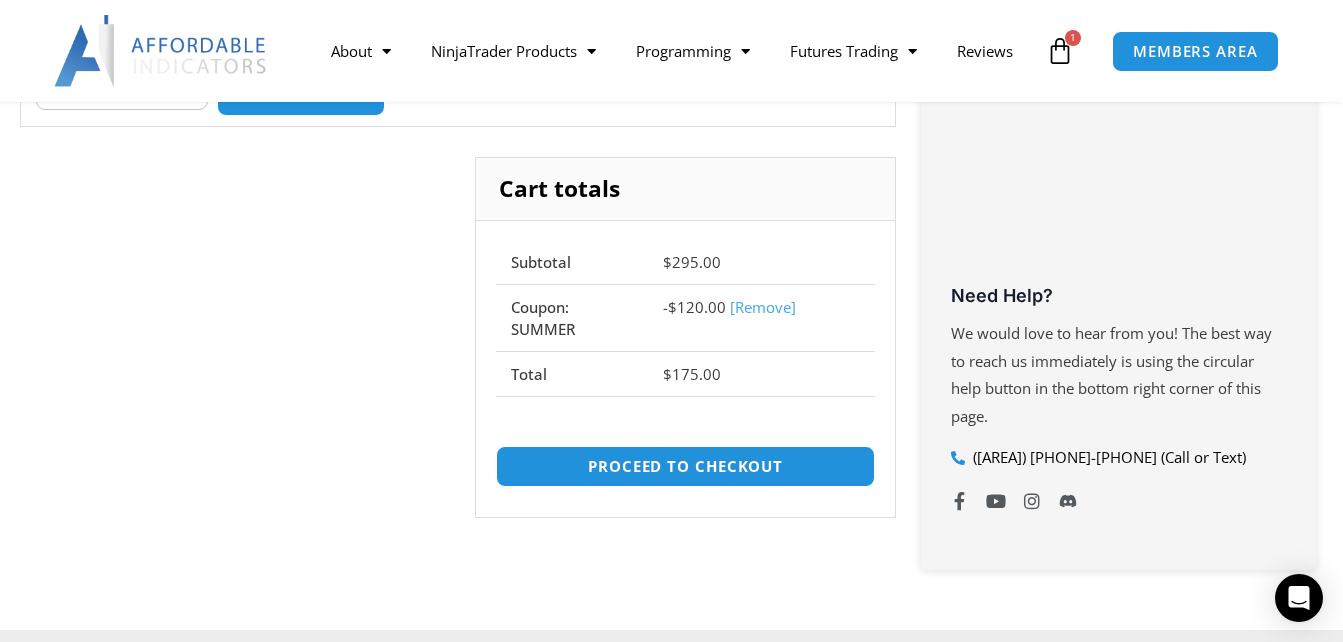 scroll, scrollTop: 661, scrollLeft: 0, axis: vertical 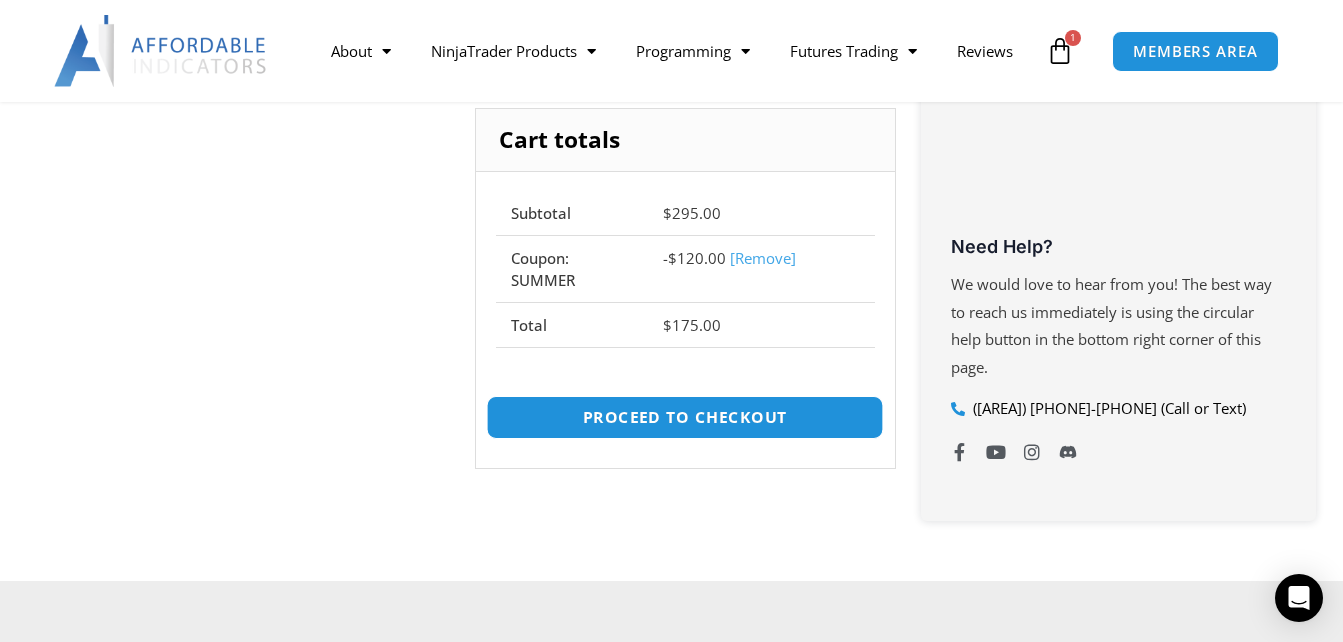 click on "Proceed to checkout" at bounding box center [685, 417] 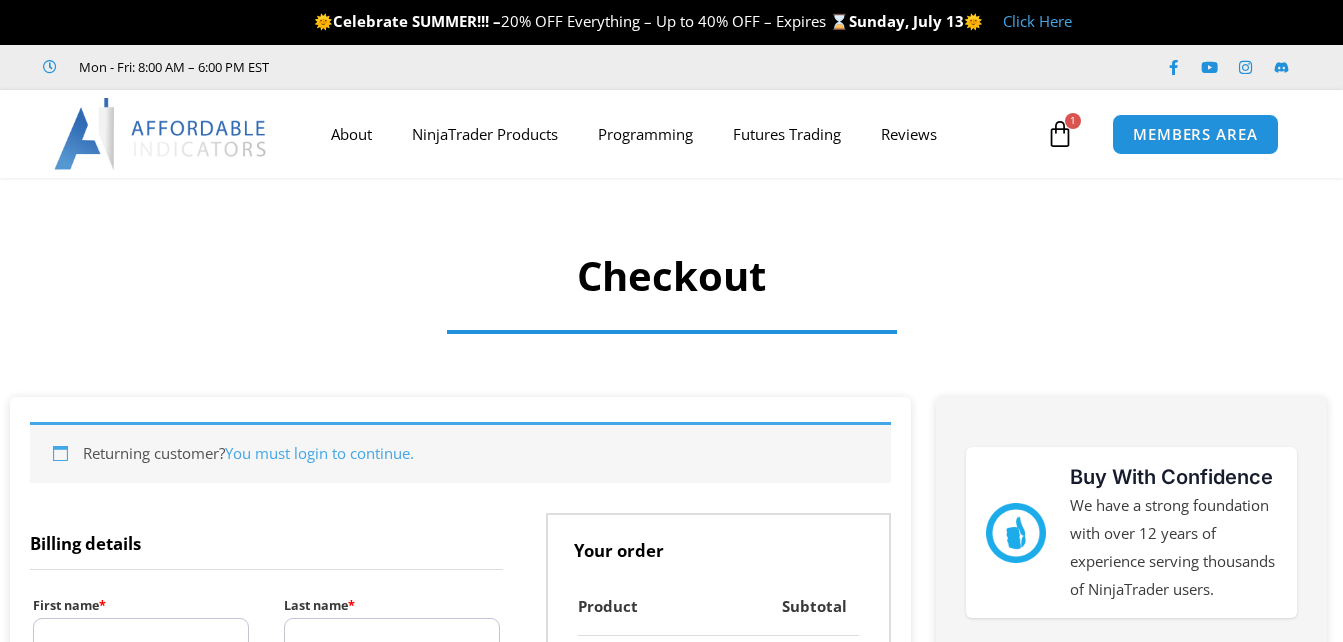 select on "**" 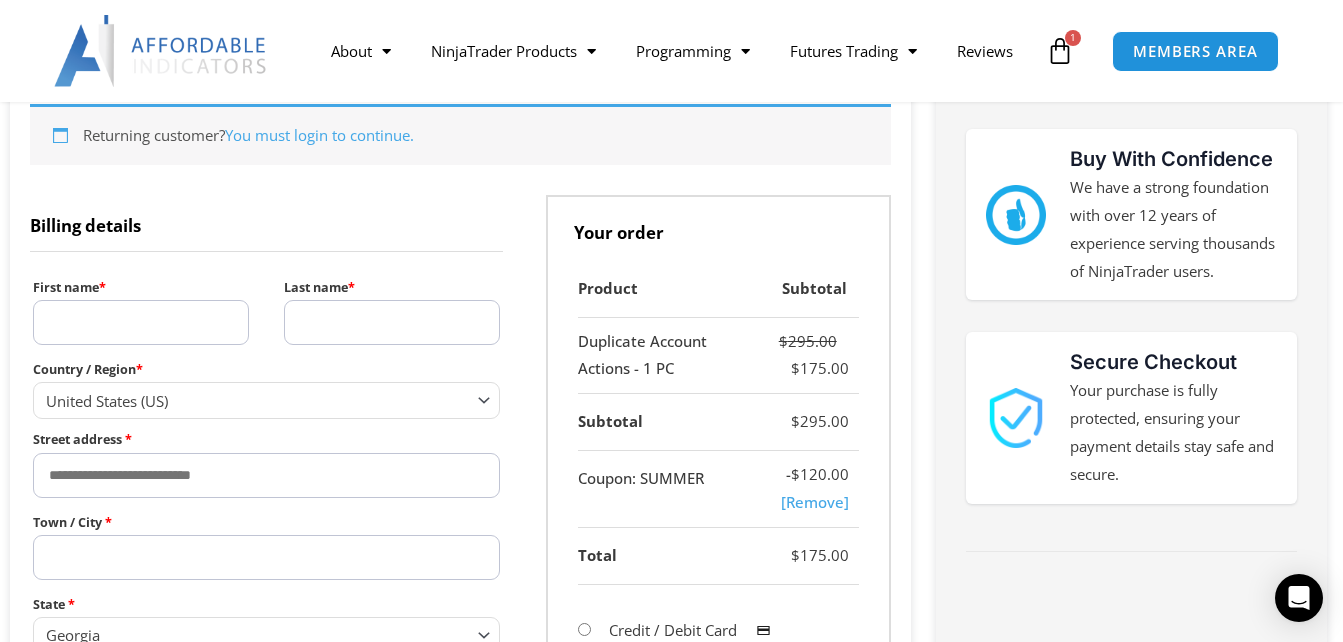 scroll, scrollTop: 300, scrollLeft: 0, axis: vertical 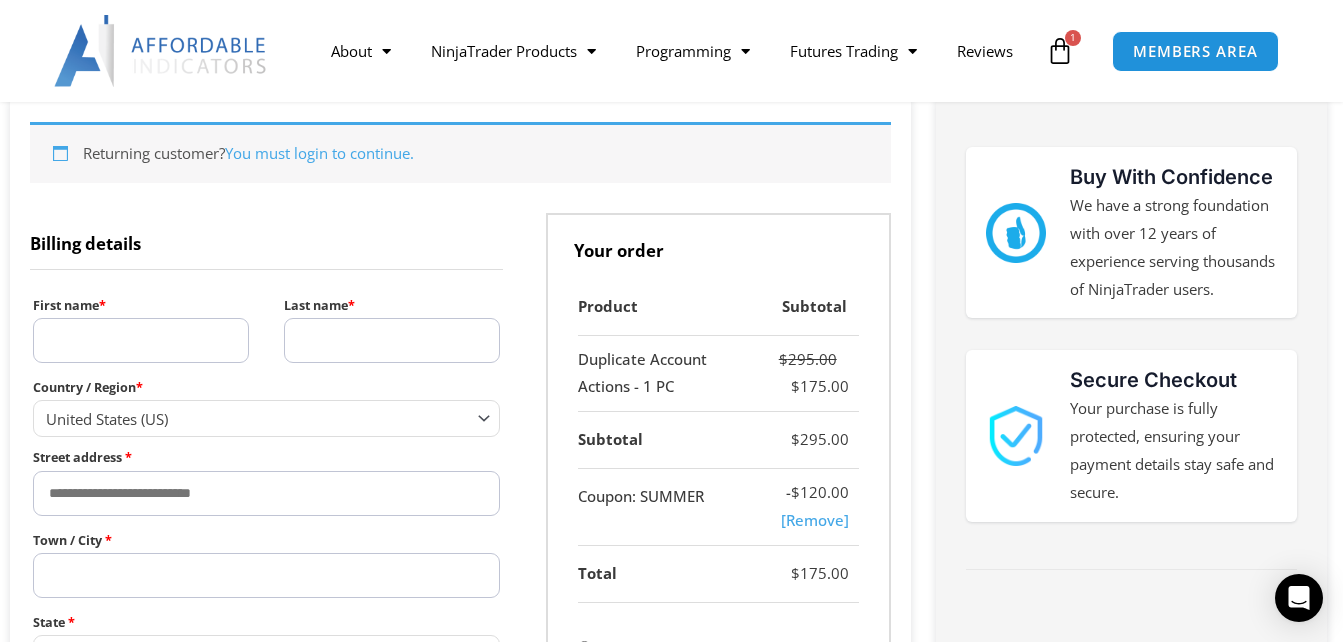 click on "First name  *" at bounding box center [141, 340] 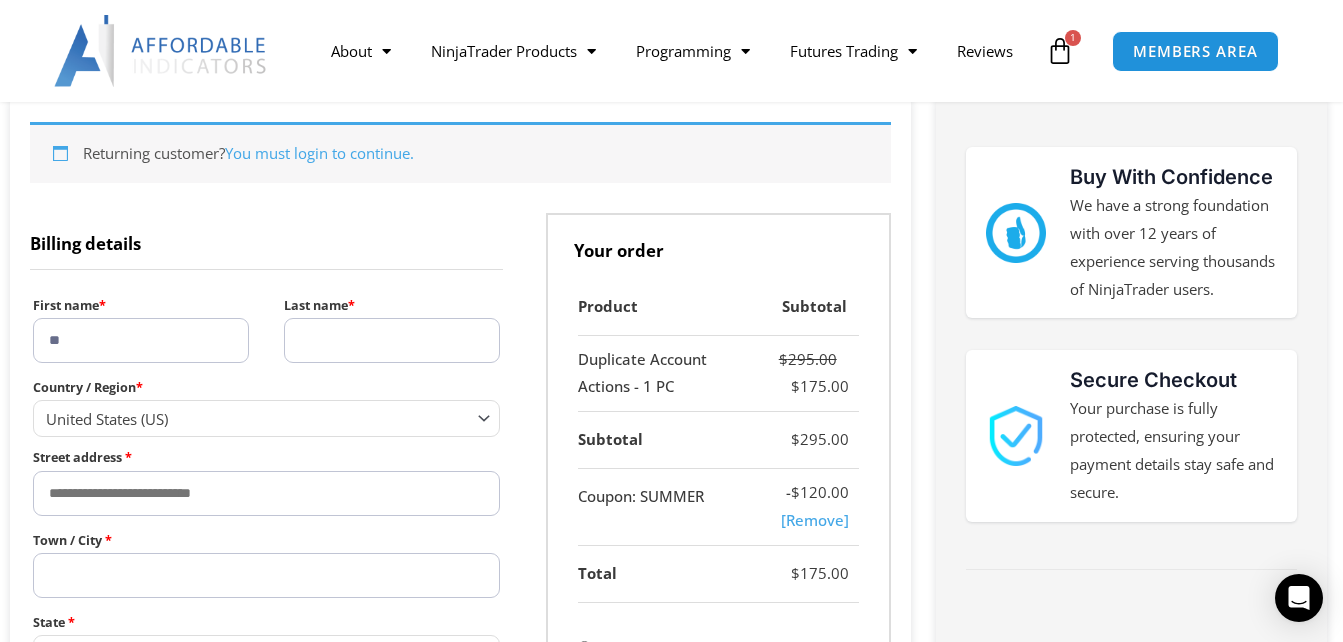 type on "*" 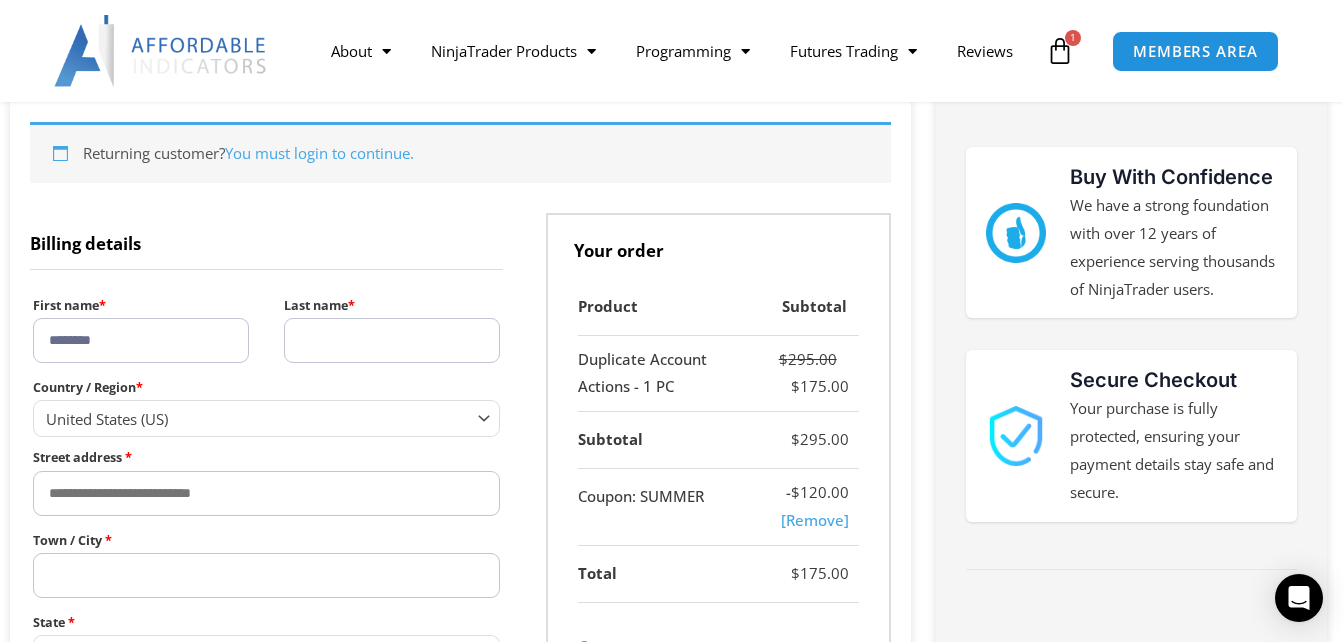 type on "*******" 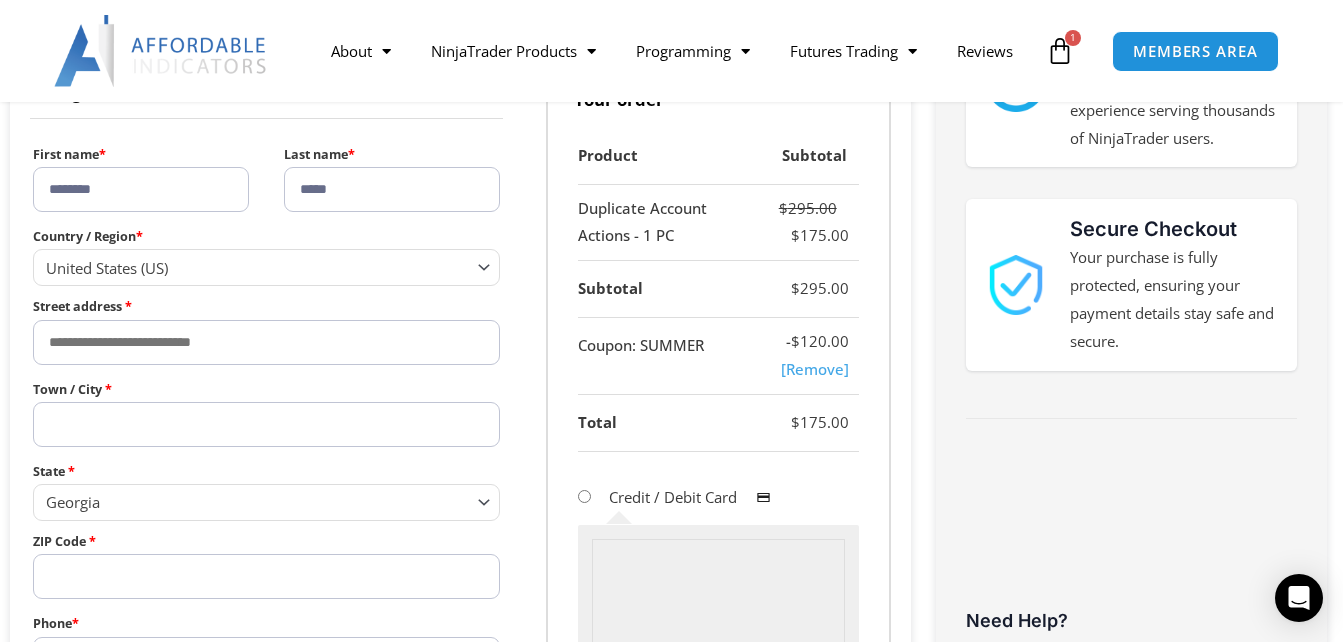 scroll, scrollTop: 462, scrollLeft: 0, axis: vertical 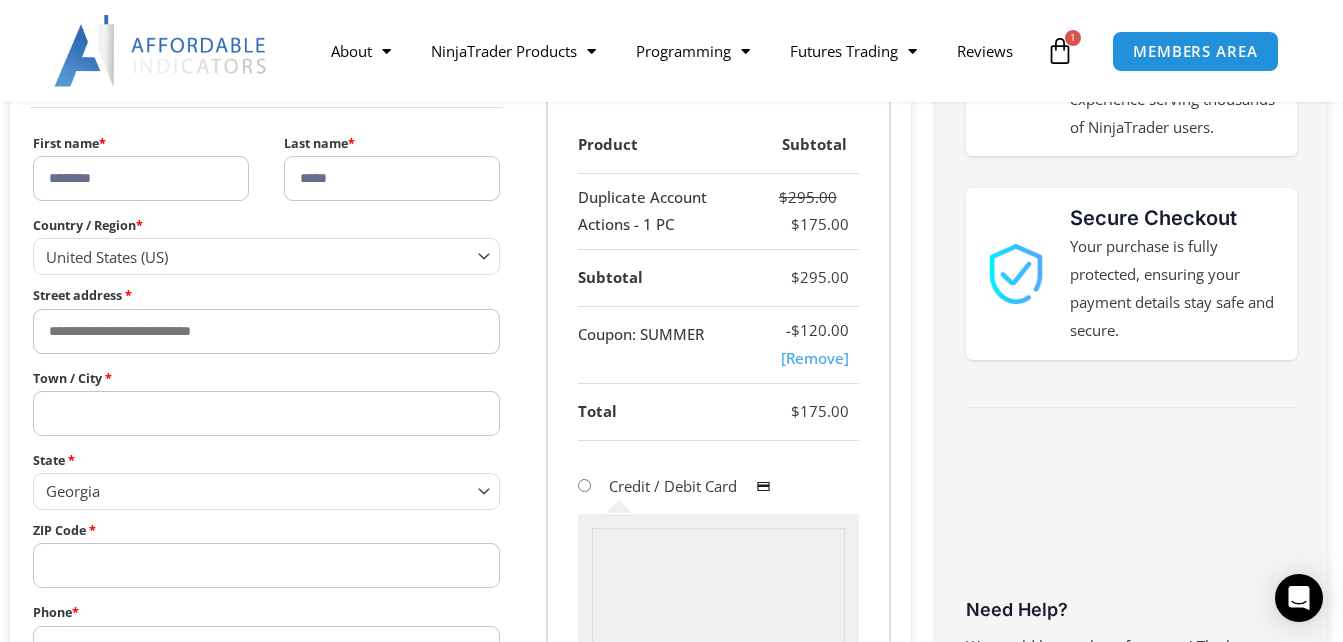 type on "*****" 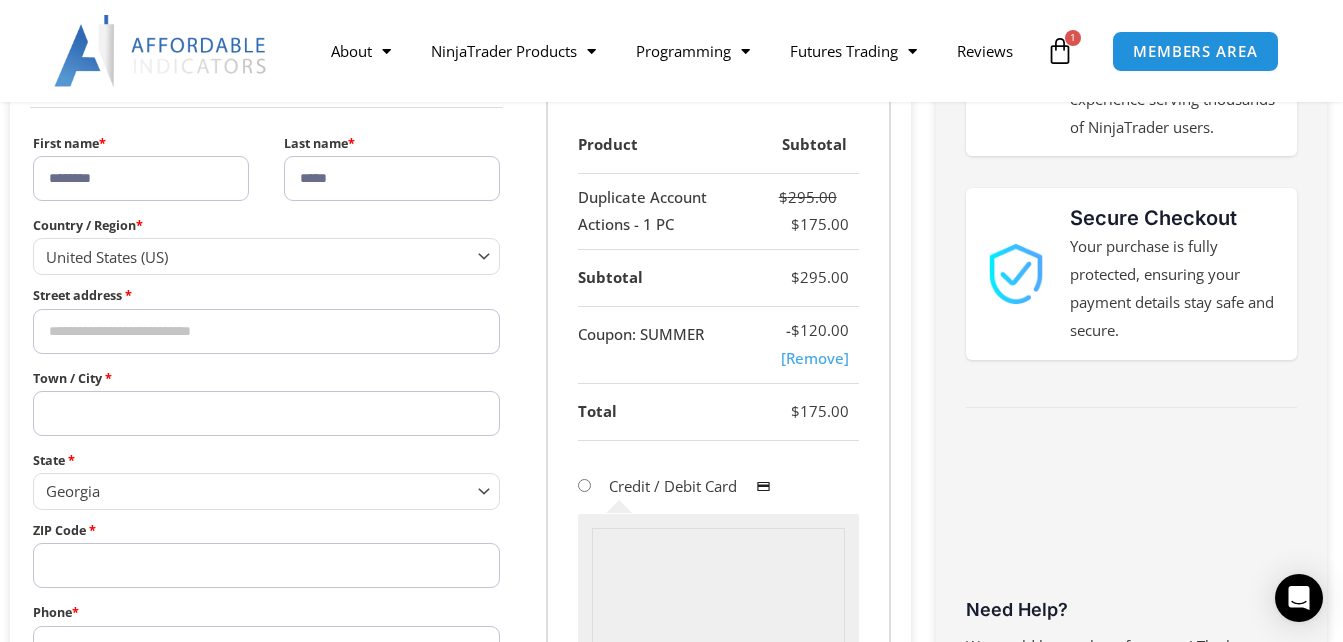 click on "Street address   *" at bounding box center [266, 331] 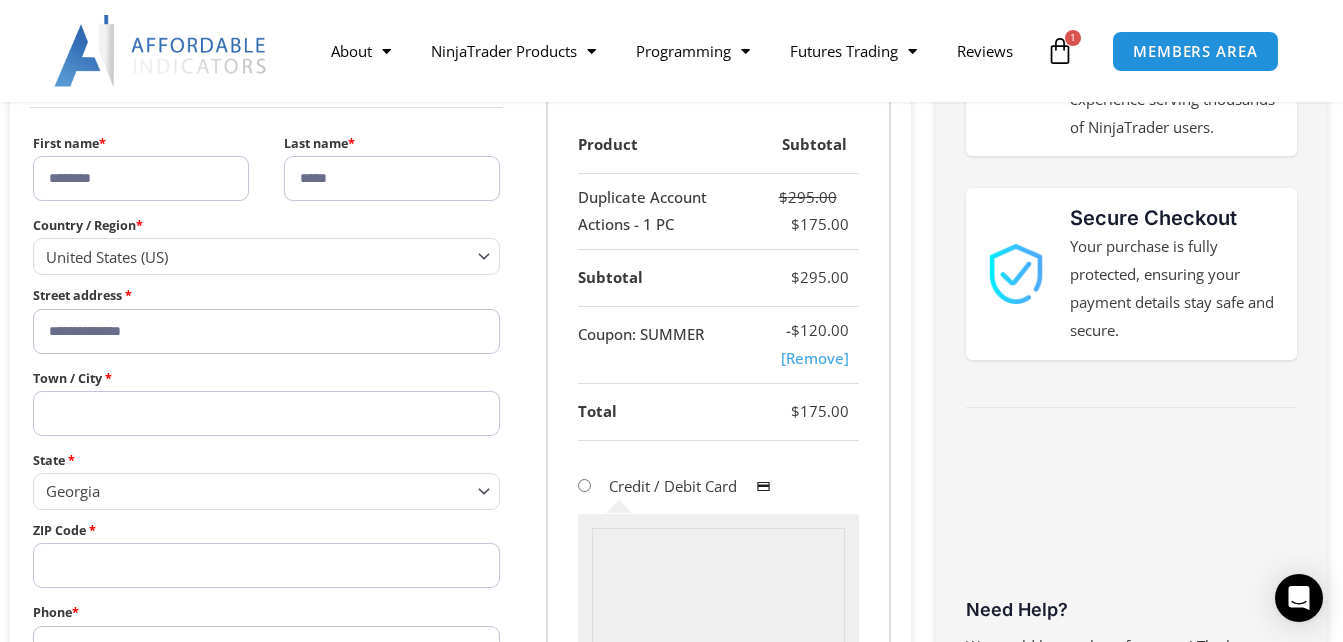 type on "**********" 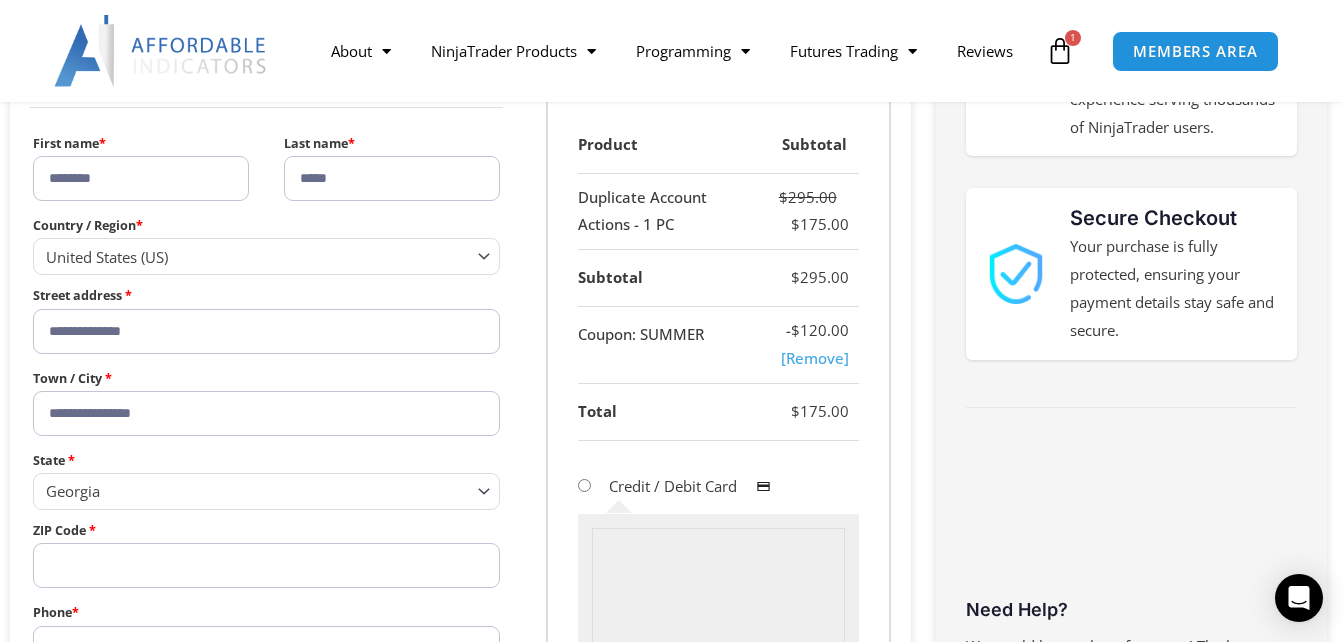 type on "**********" 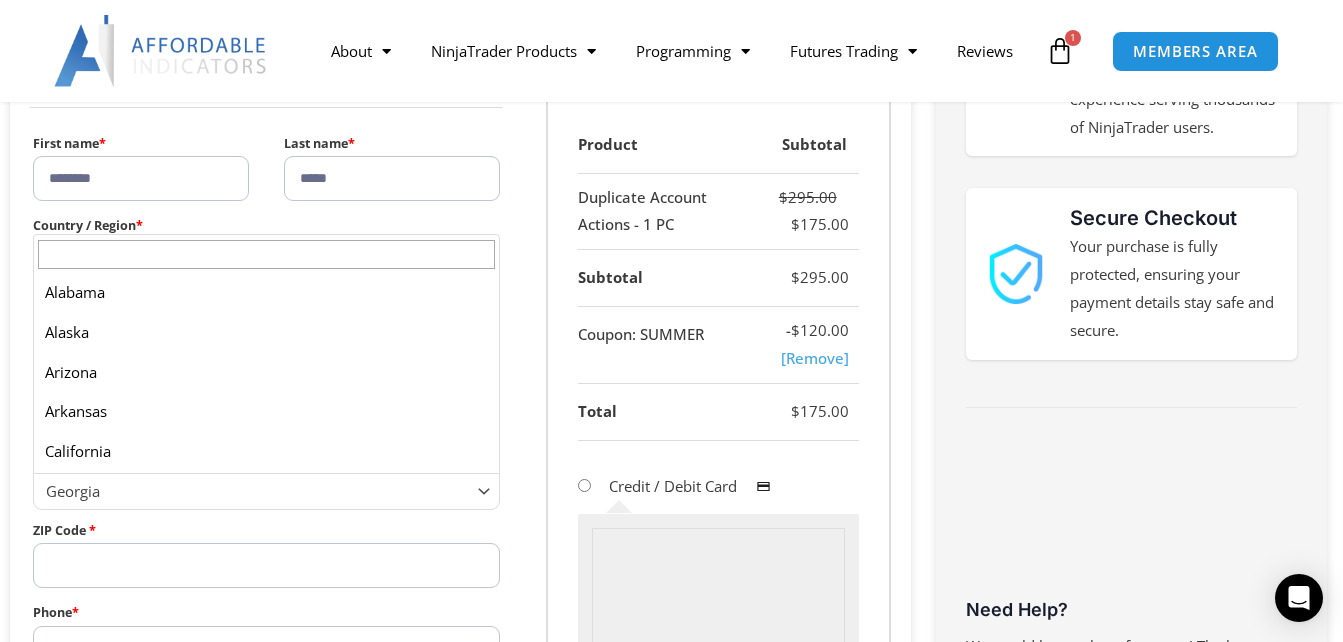 click on "Georgia" at bounding box center [257, 491] 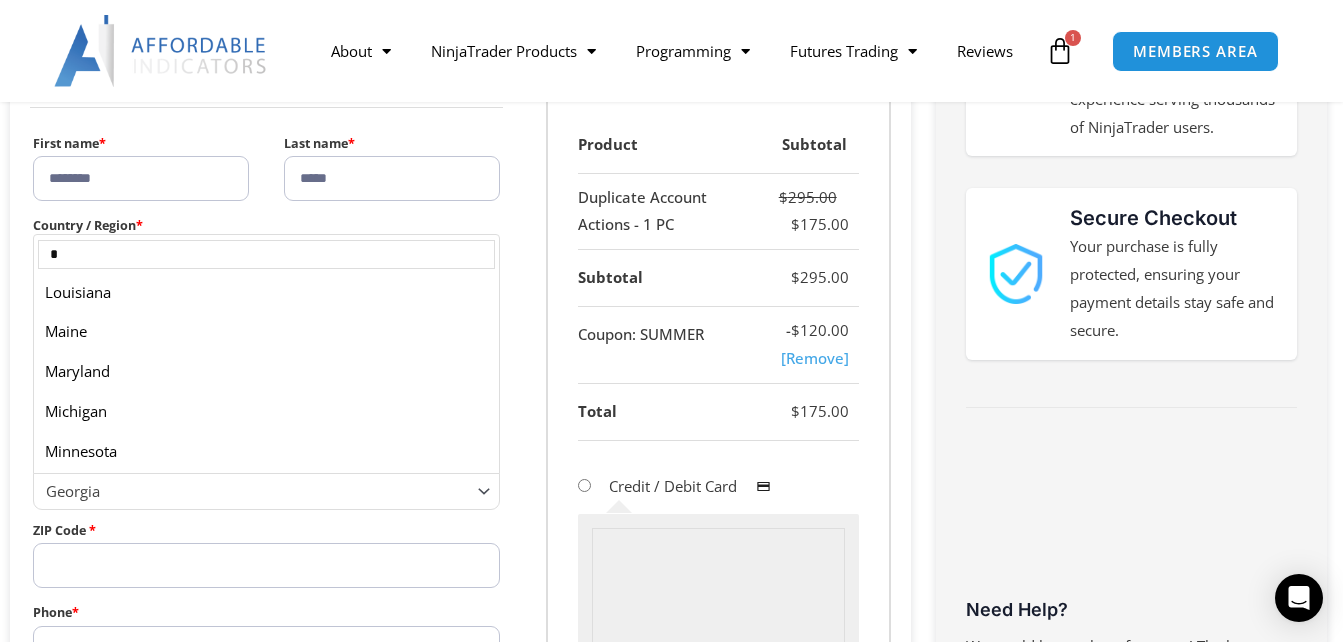scroll, scrollTop: 0, scrollLeft: 0, axis: both 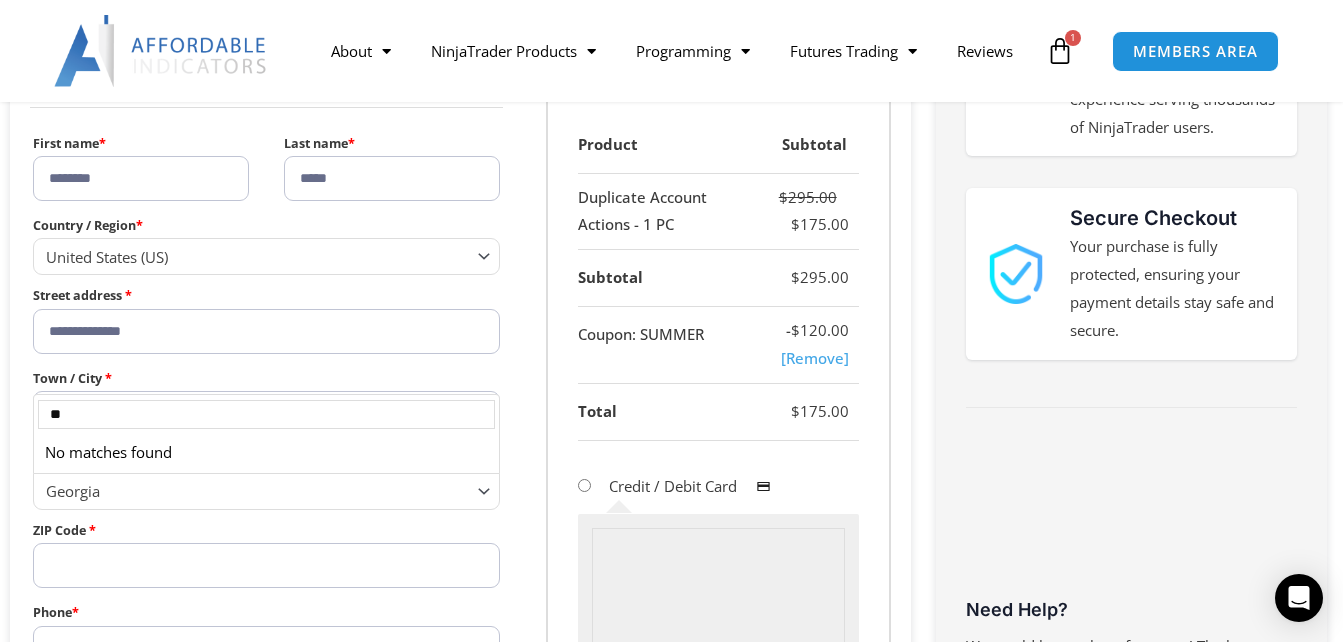 click on "**" at bounding box center [266, 414] 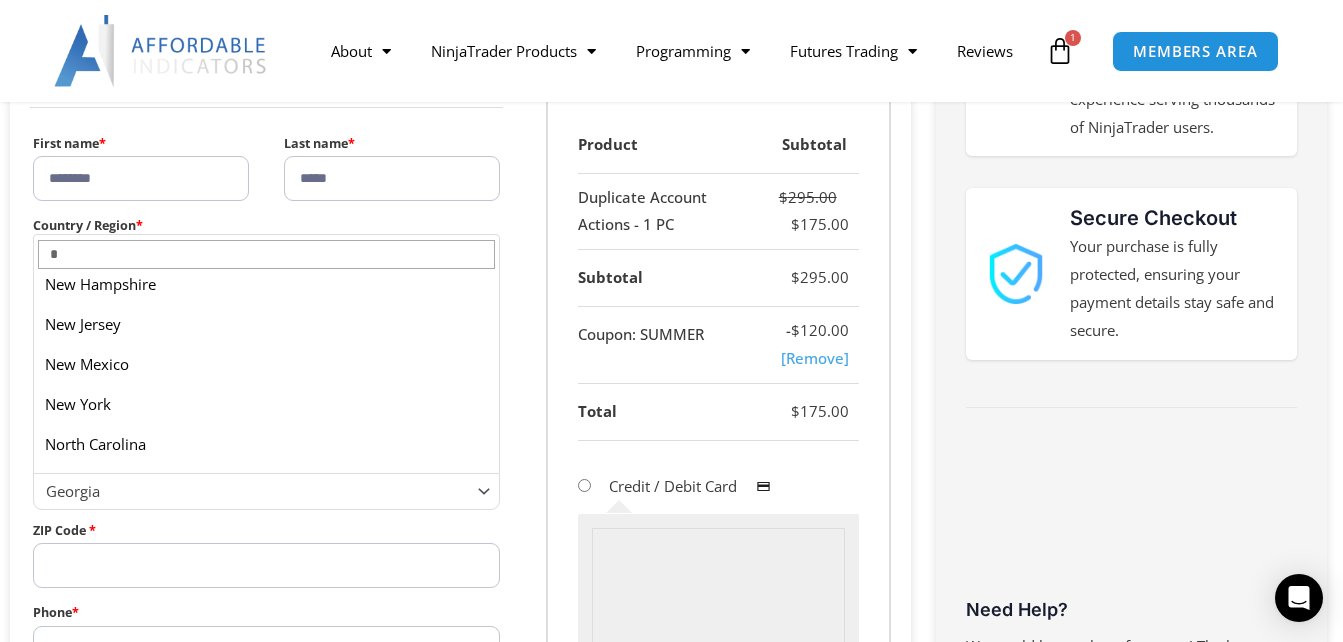 scroll, scrollTop: 646, scrollLeft: 0, axis: vertical 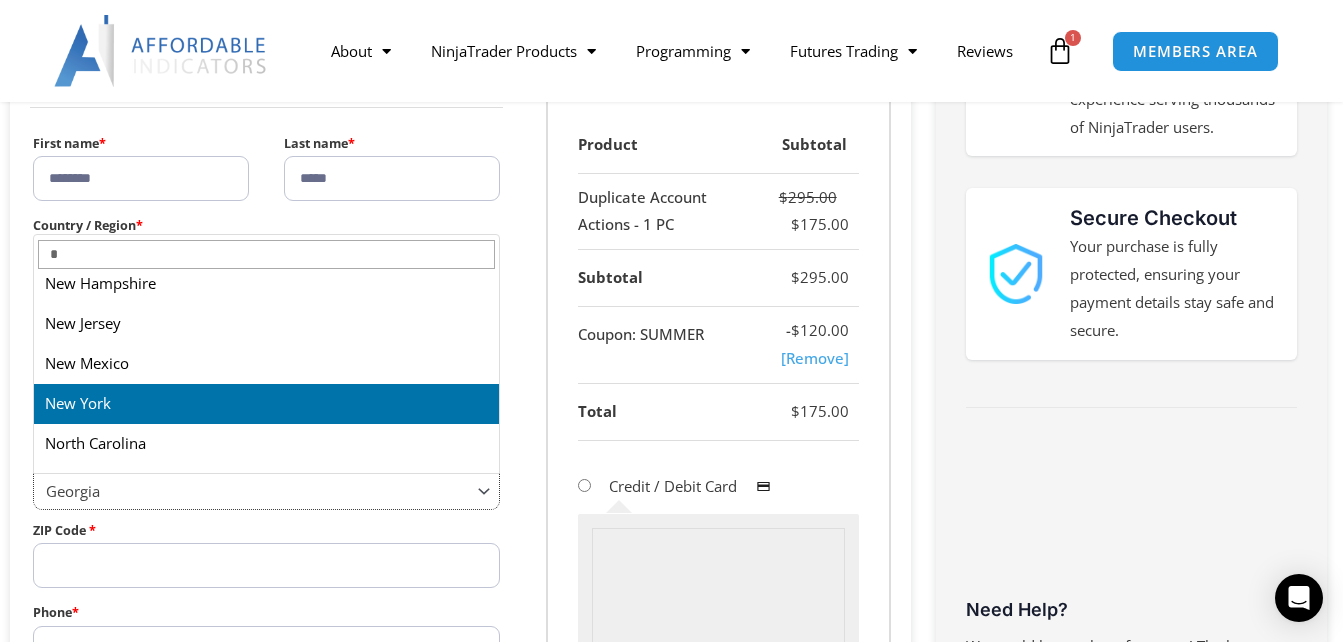 select on "**" 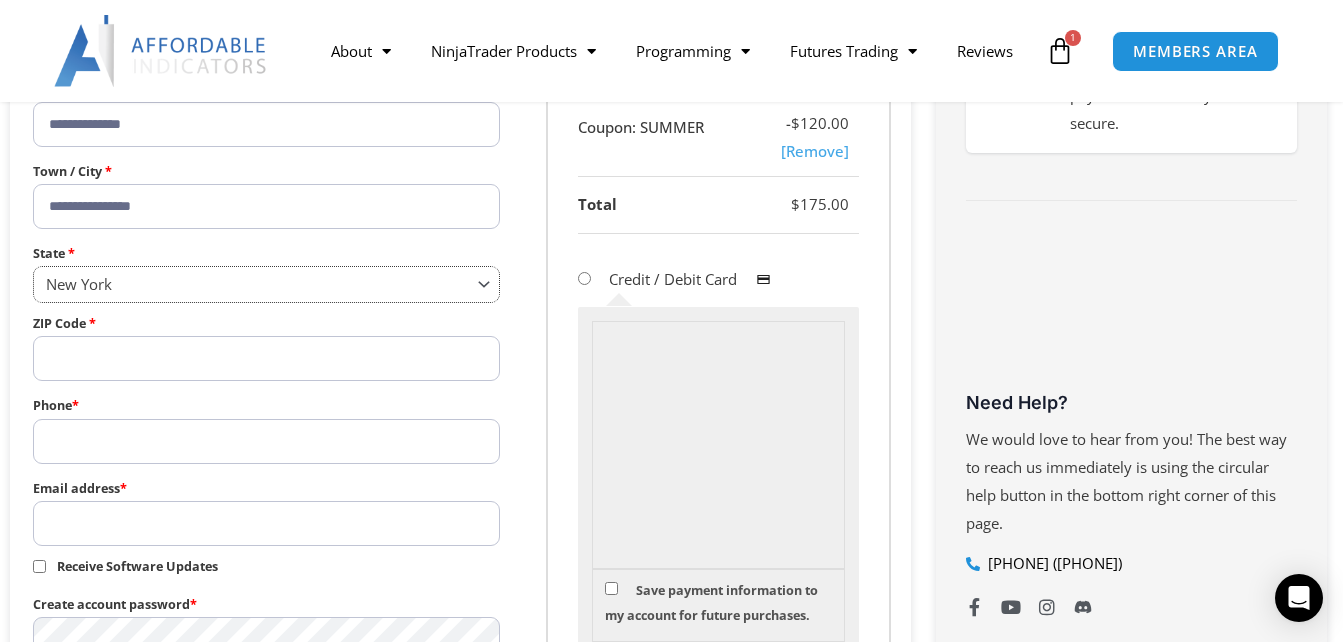 scroll, scrollTop: 672, scrollLeft: 0, axis: vertical 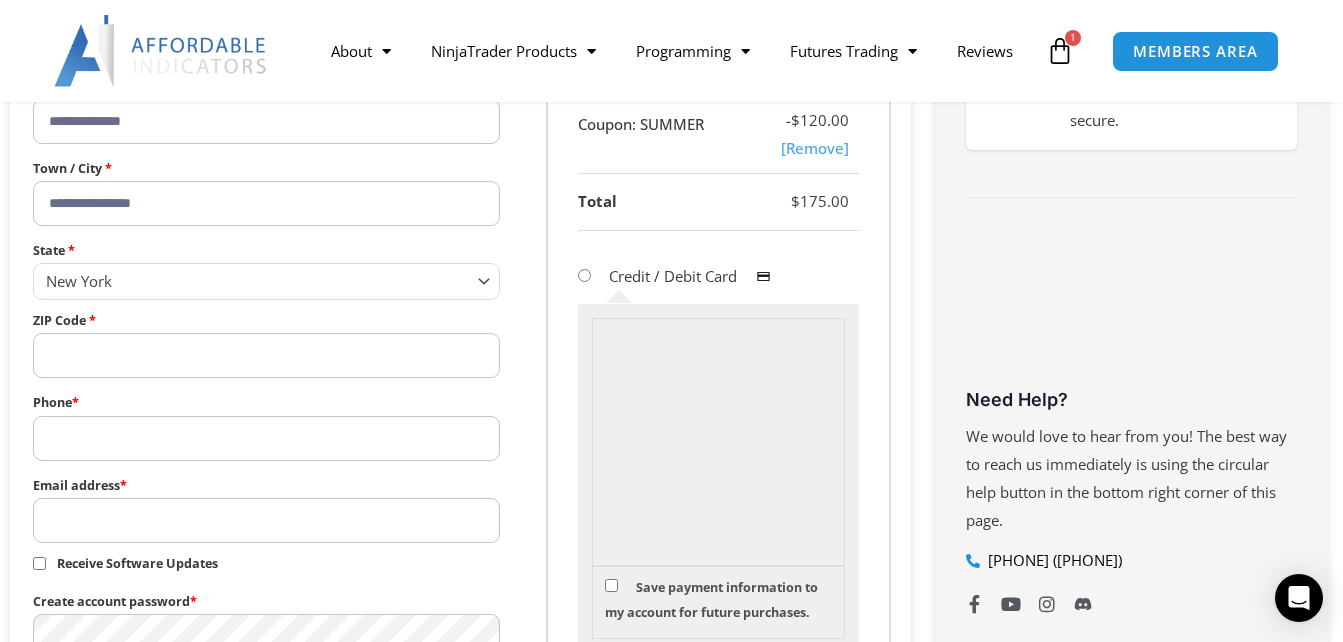 click on "ZIP Code   *" at bounding box center [266, 355] 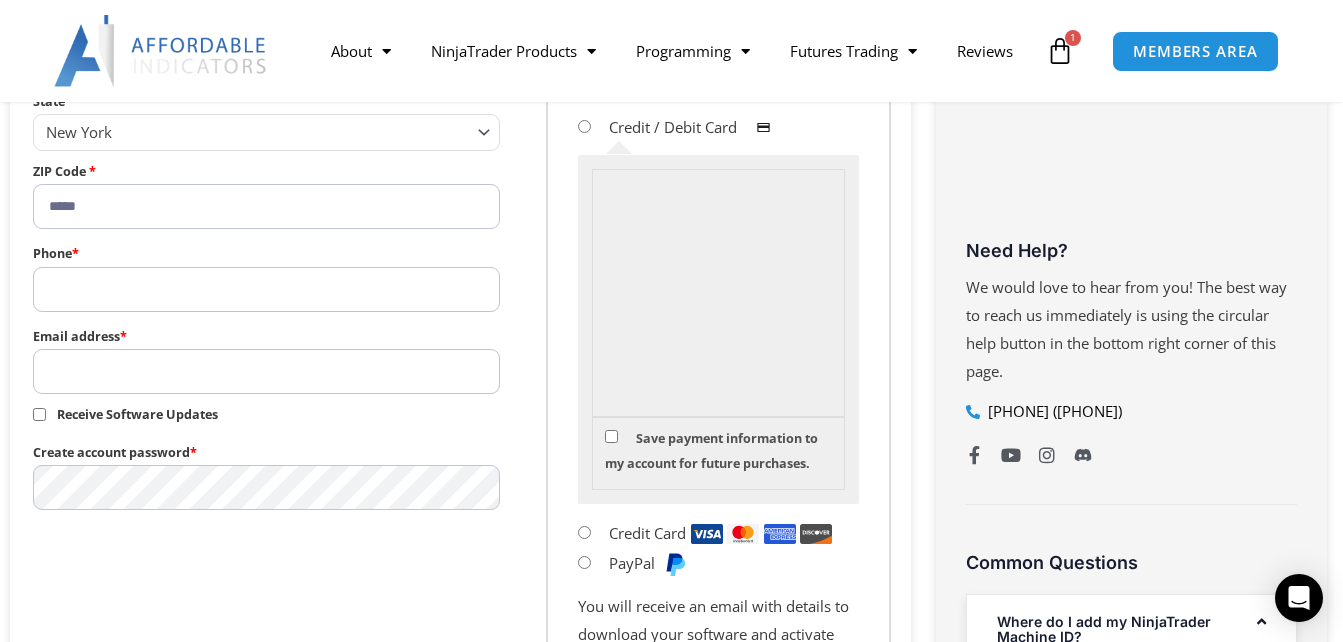 scroll, scrollTop: 822, scrollLeft: 0, axis: vertical 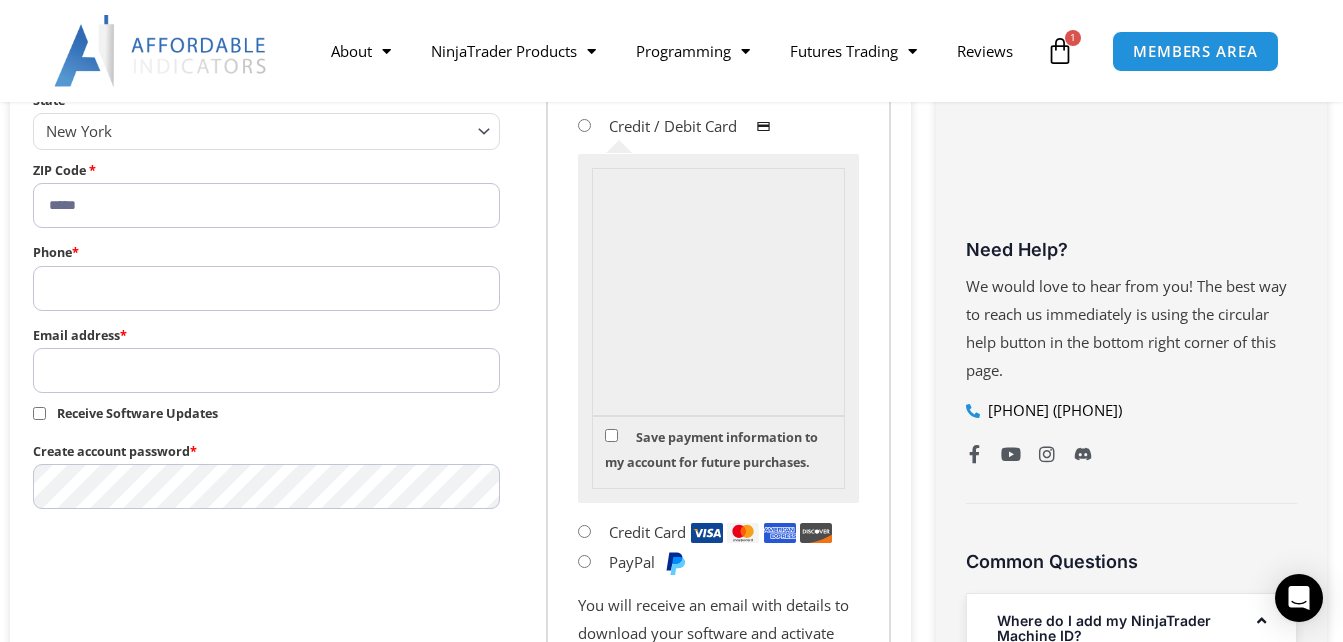 type on "*****" 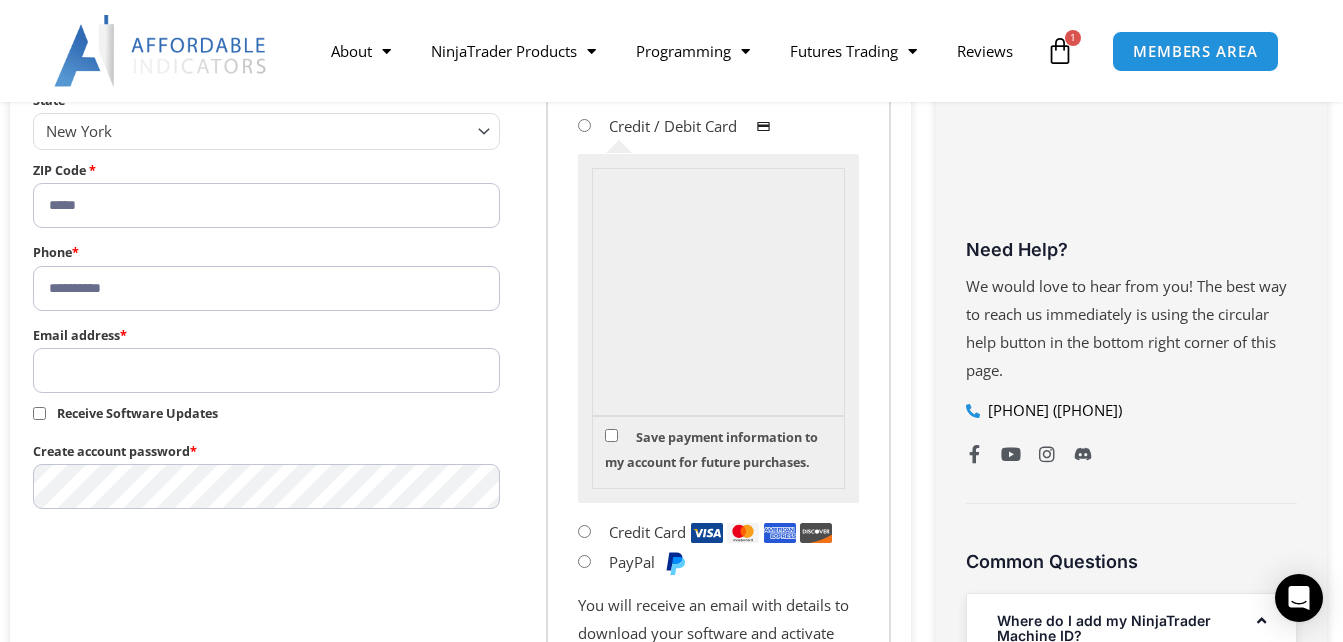type on "**********" 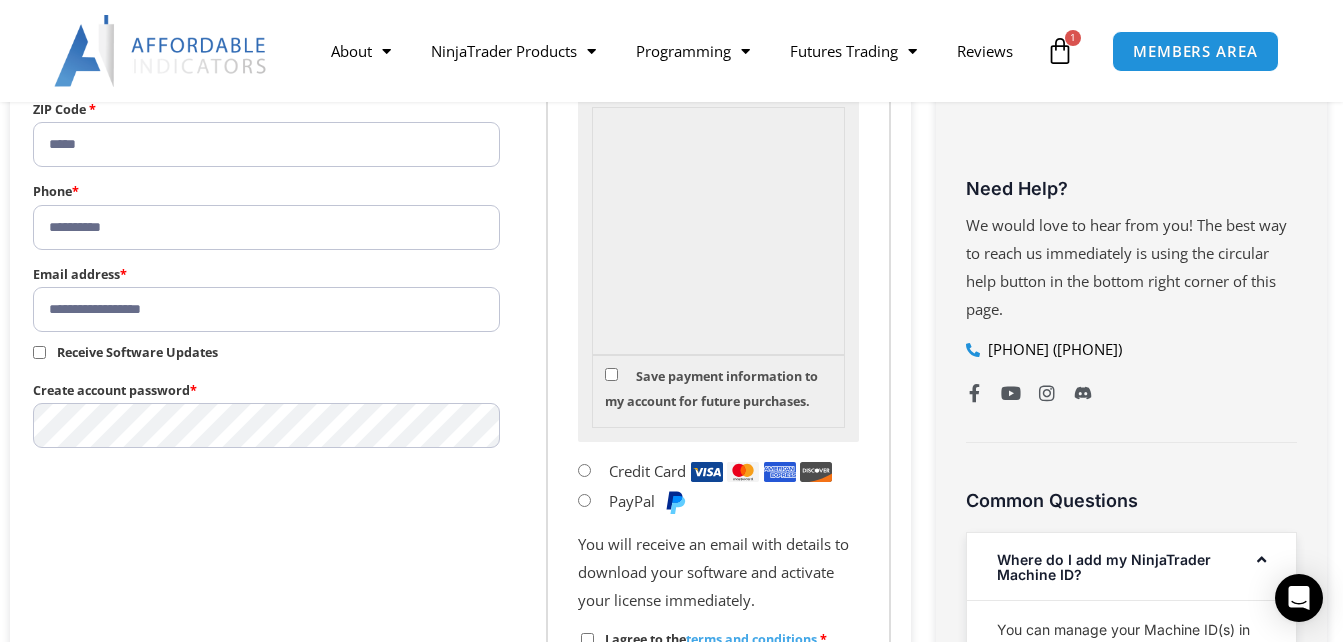 scroll, scrollTop: 884, scrollLeft: 0, axis: vertical 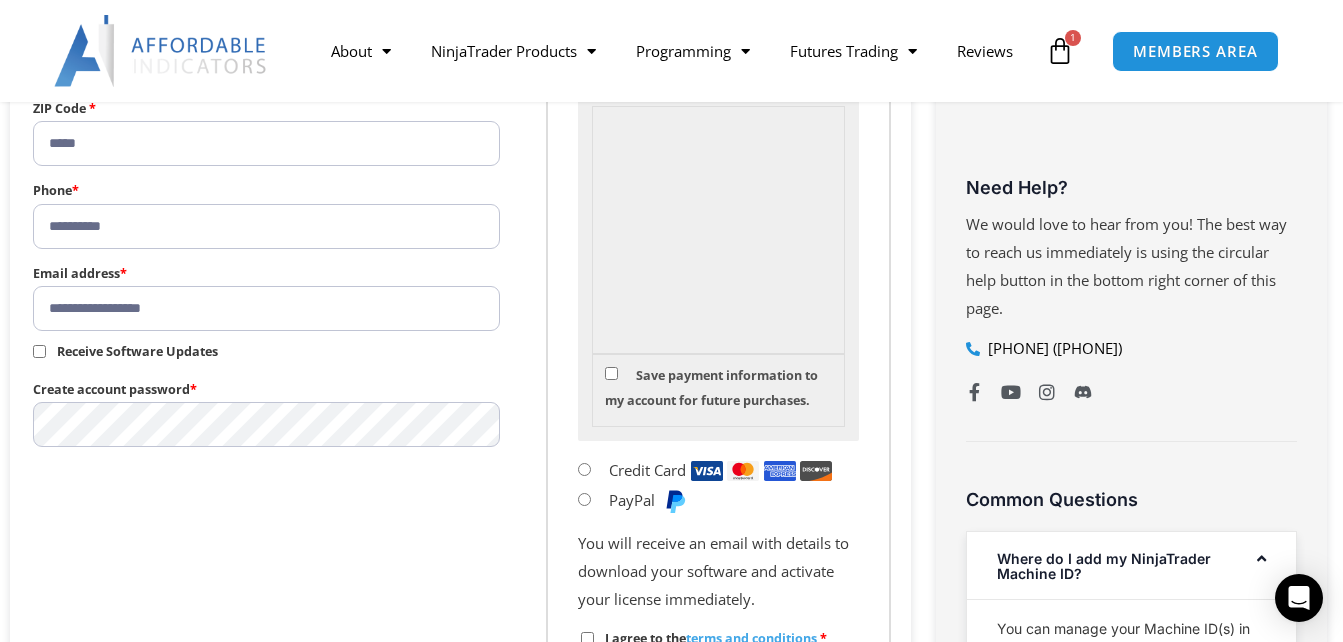 click on "**********" at bounding box center (266, 308) 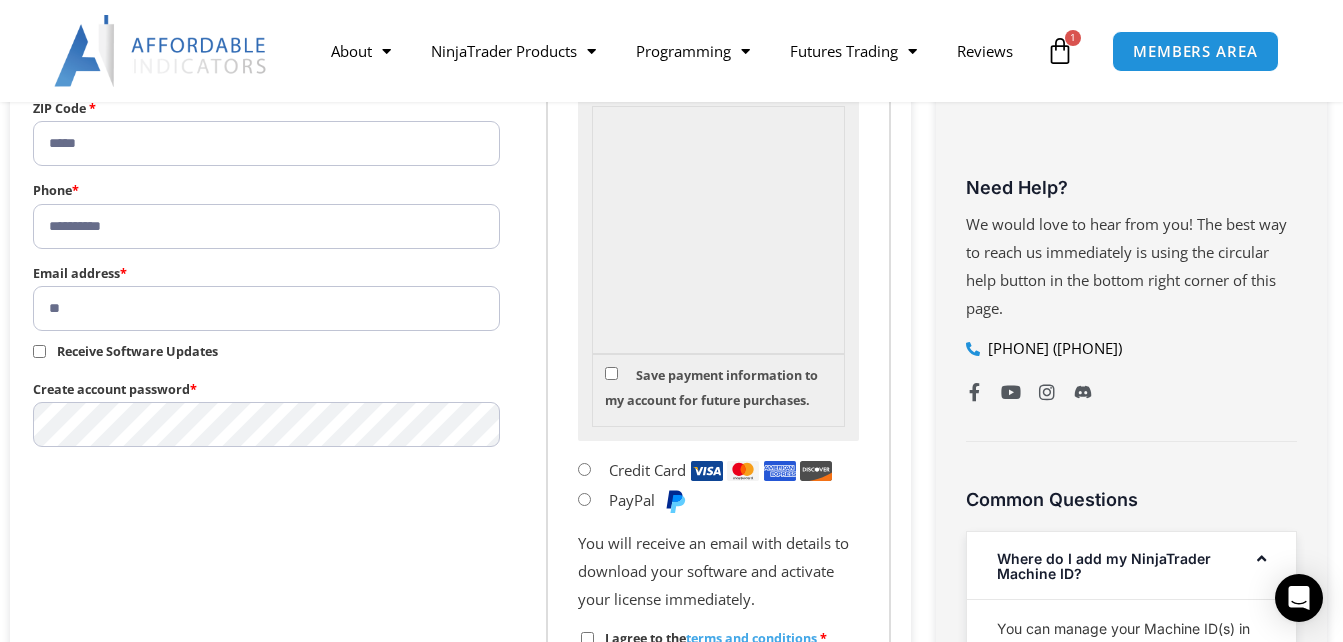 type on "*" 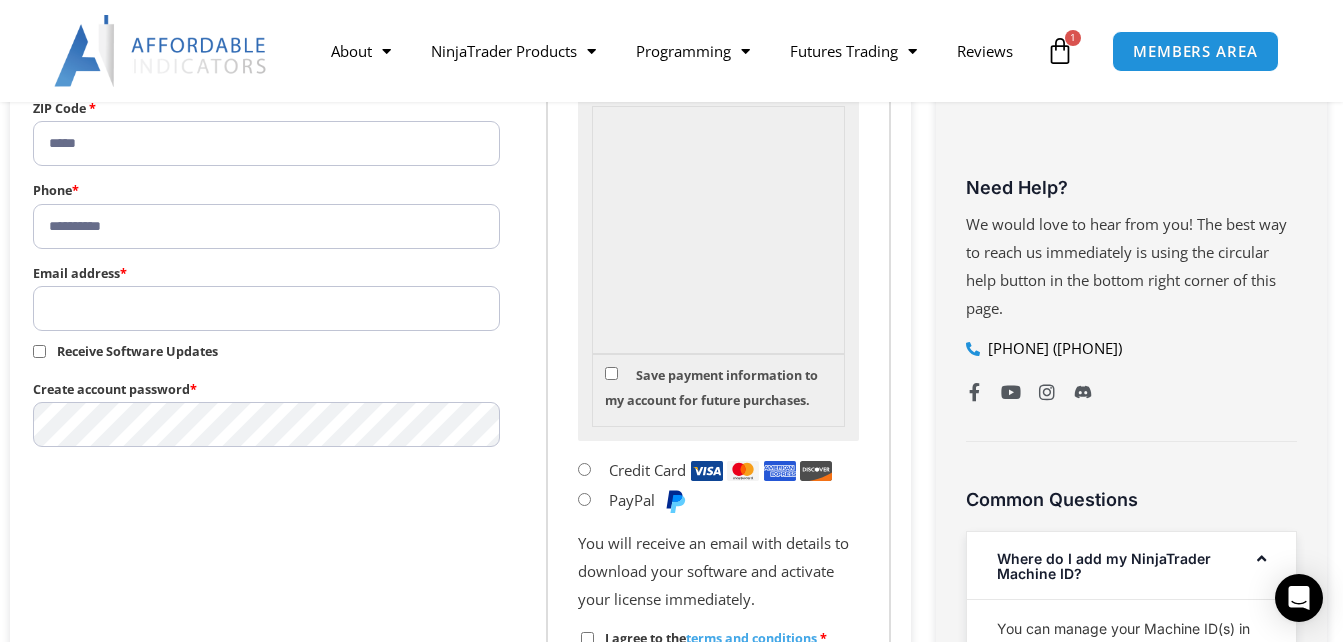 click on "Email address  *" at bounding box center (266, 308) 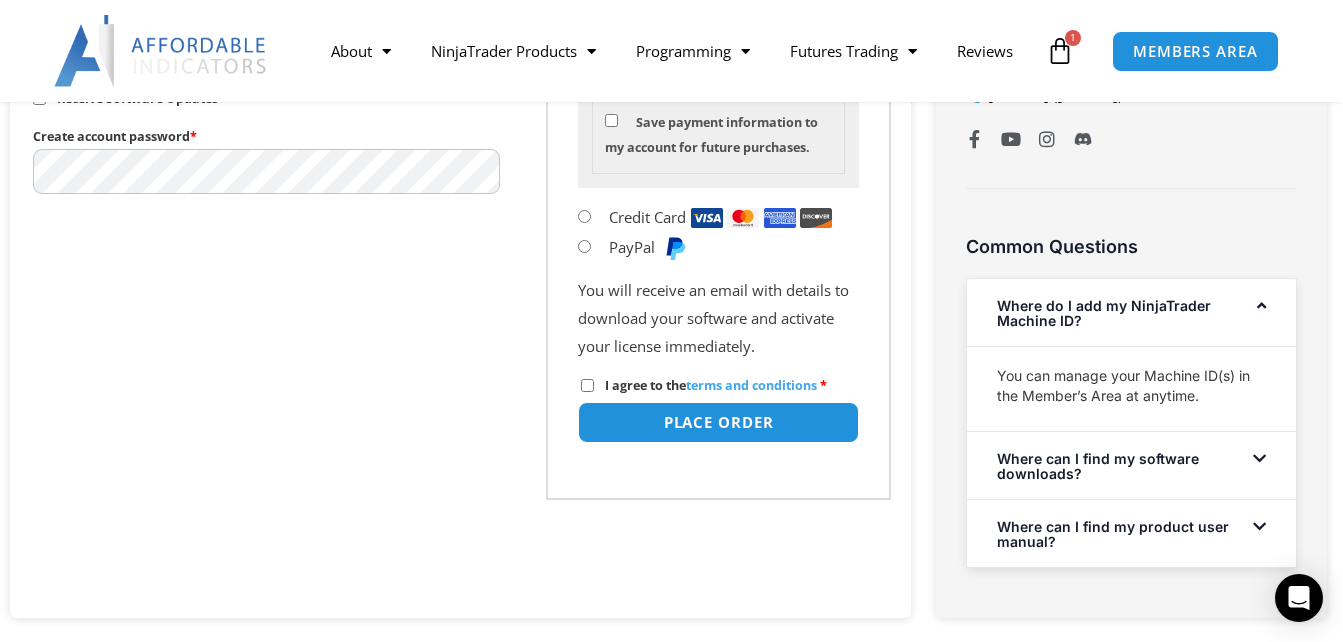 scroll, scrollTop: 1135, scrollLeft: 0, axis: vertical 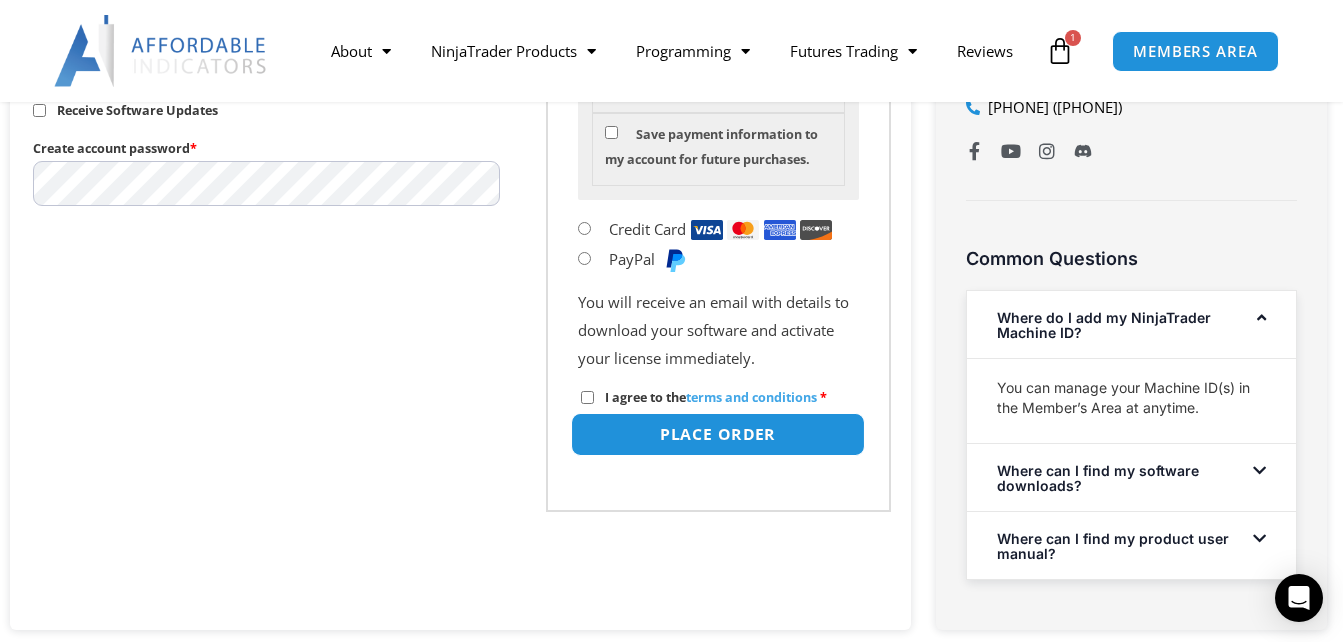 click on "Place order" at bounding box center [718, 434] 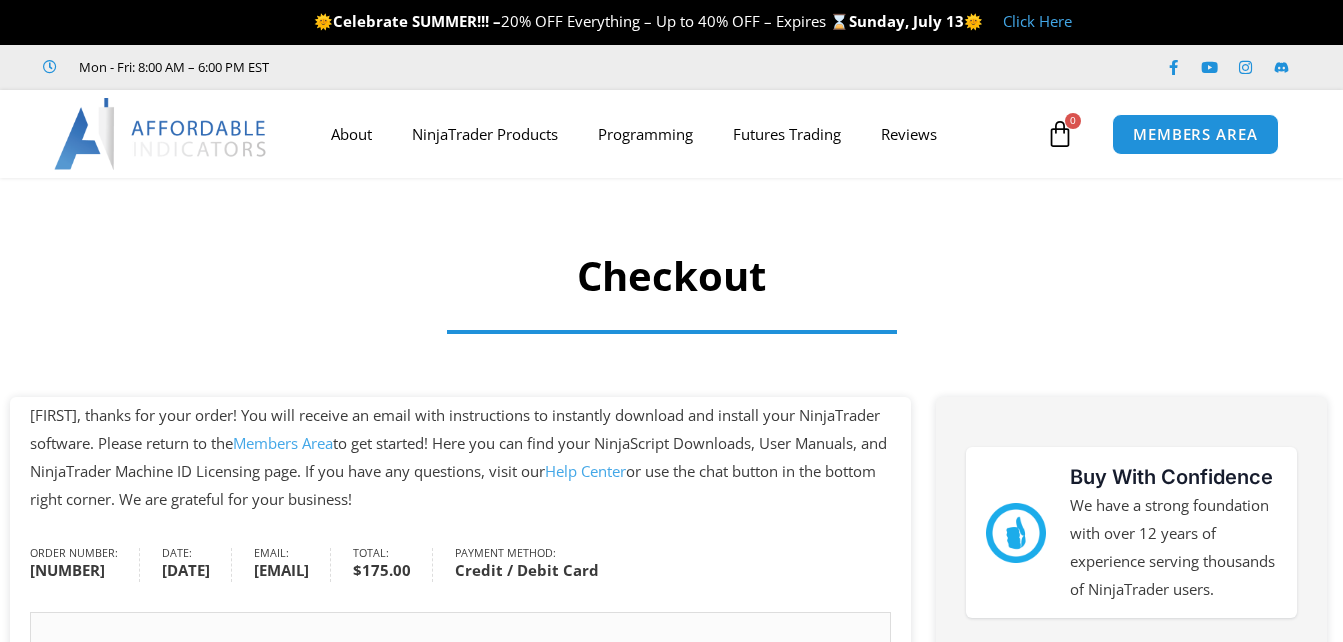 scroll, scrollTop: 0, scrollLeft: 0, axis: both 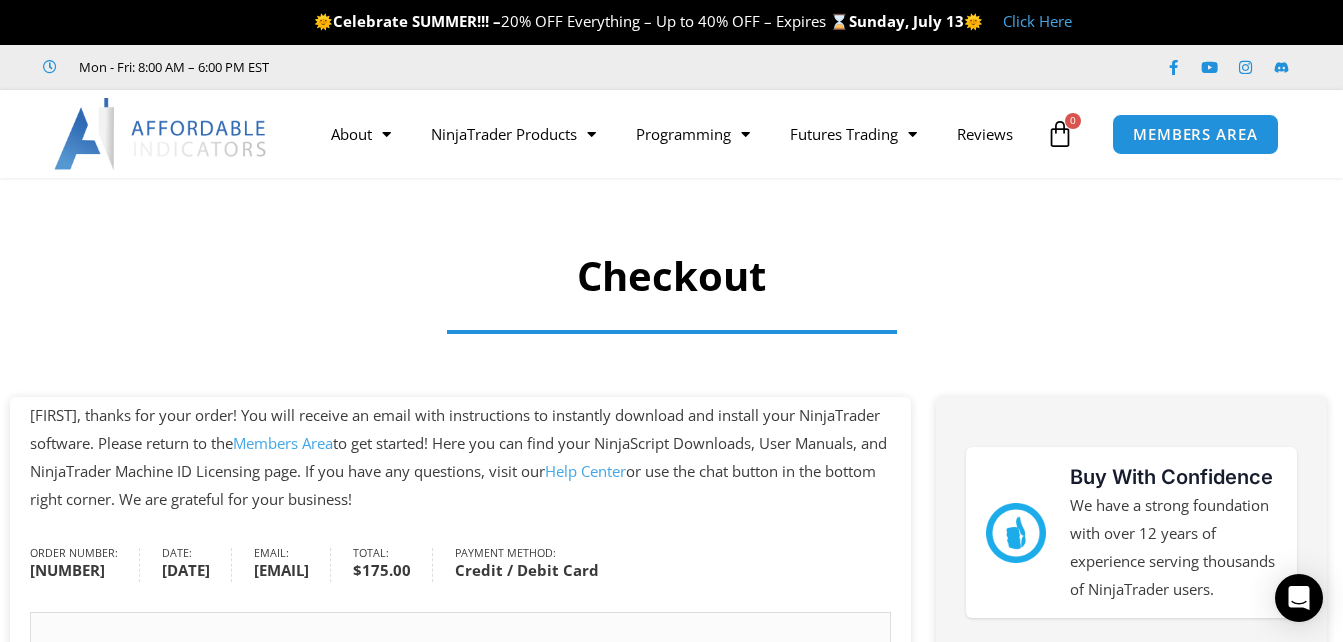 click at bounding box center [671, 246] 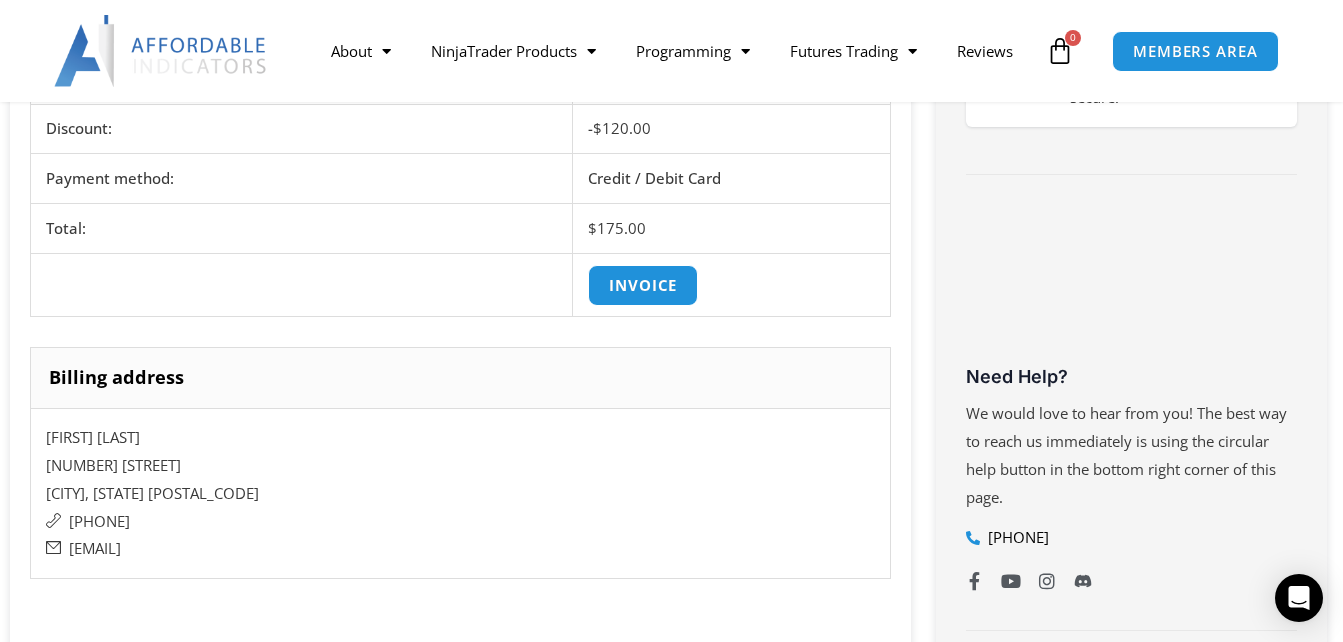scroll, scrollTop: 700, scrollLeft: 0, axis: vertical 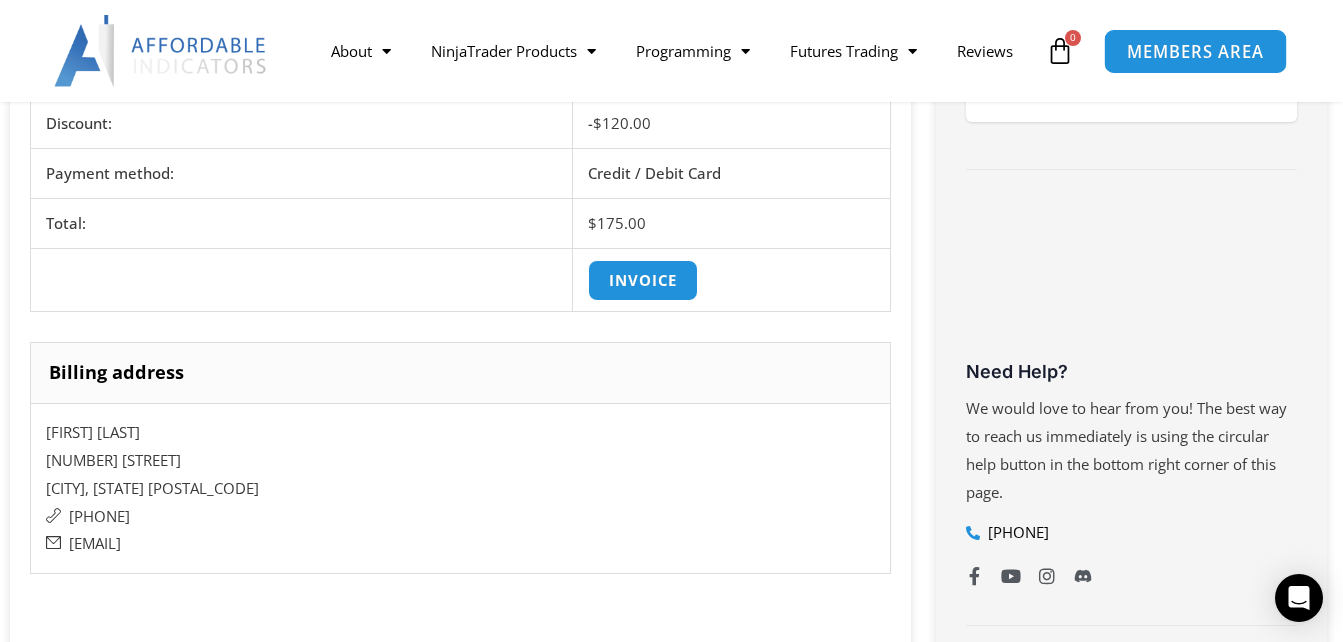 click on "MEMBERS AREA" at bounding box center (1195, 50) 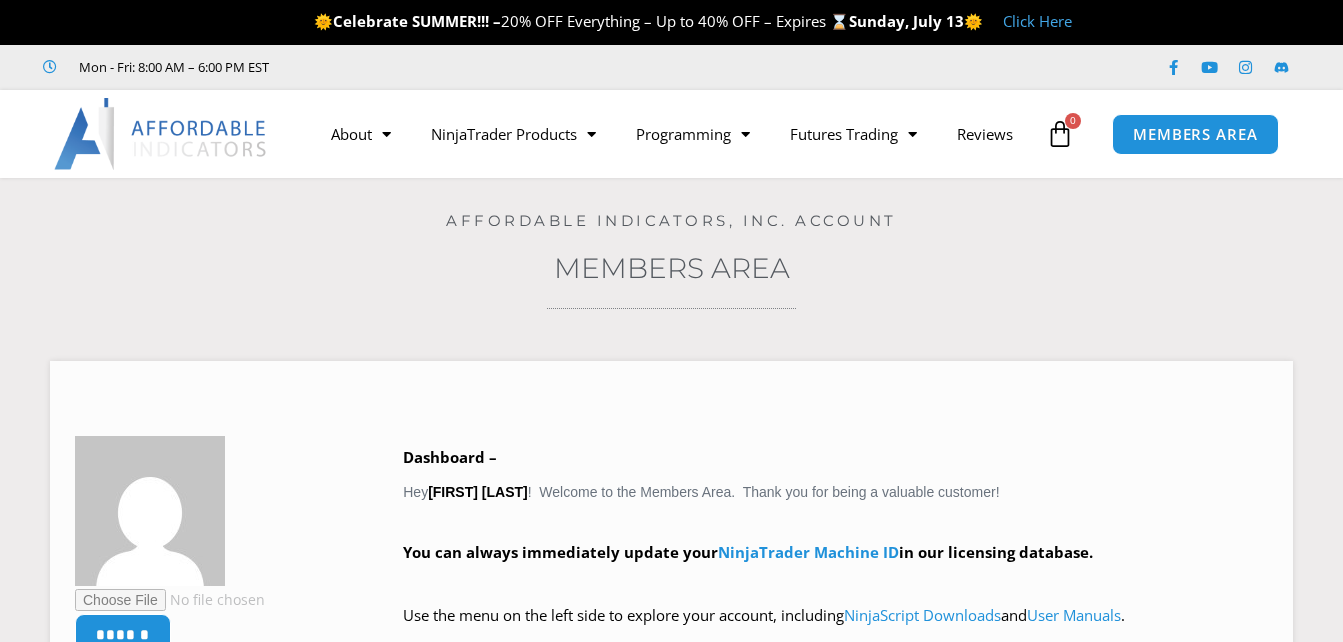 scroll, scrollTop: 0, scrollLeft: 0, axis: both 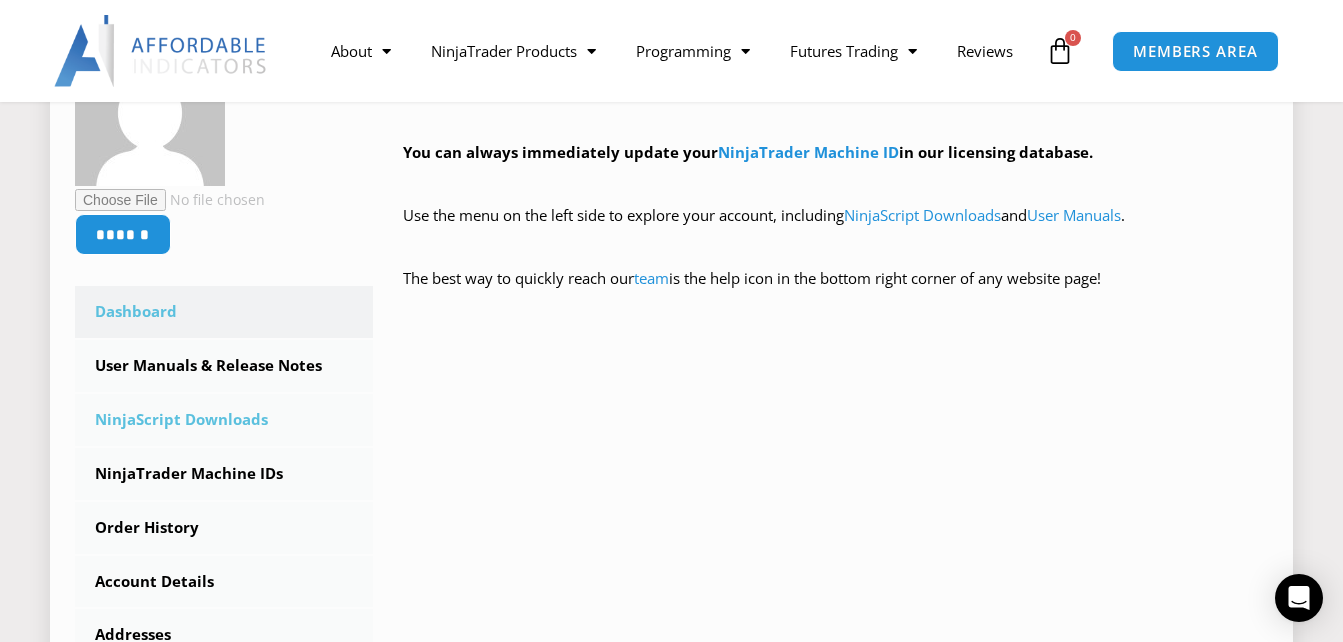 click on "NinjaScript Downloads" at bounding box center [224, 420] 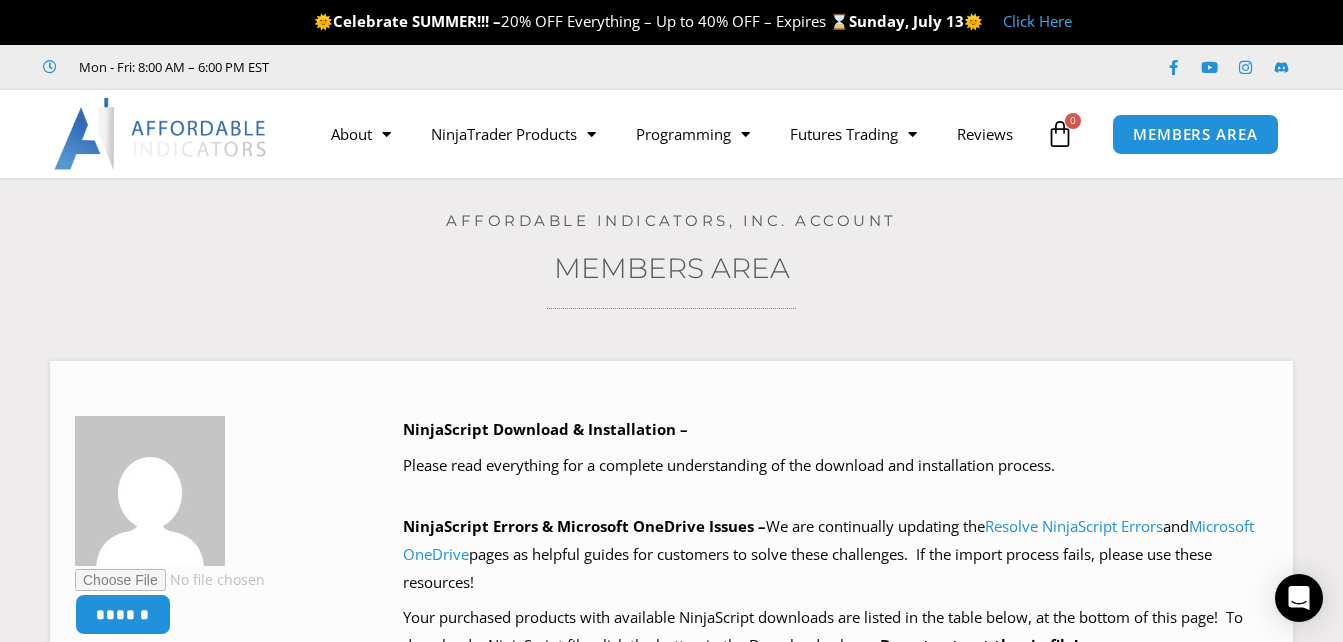 scroll, scrollTop: 0, scrollLeft: 0, axis: both 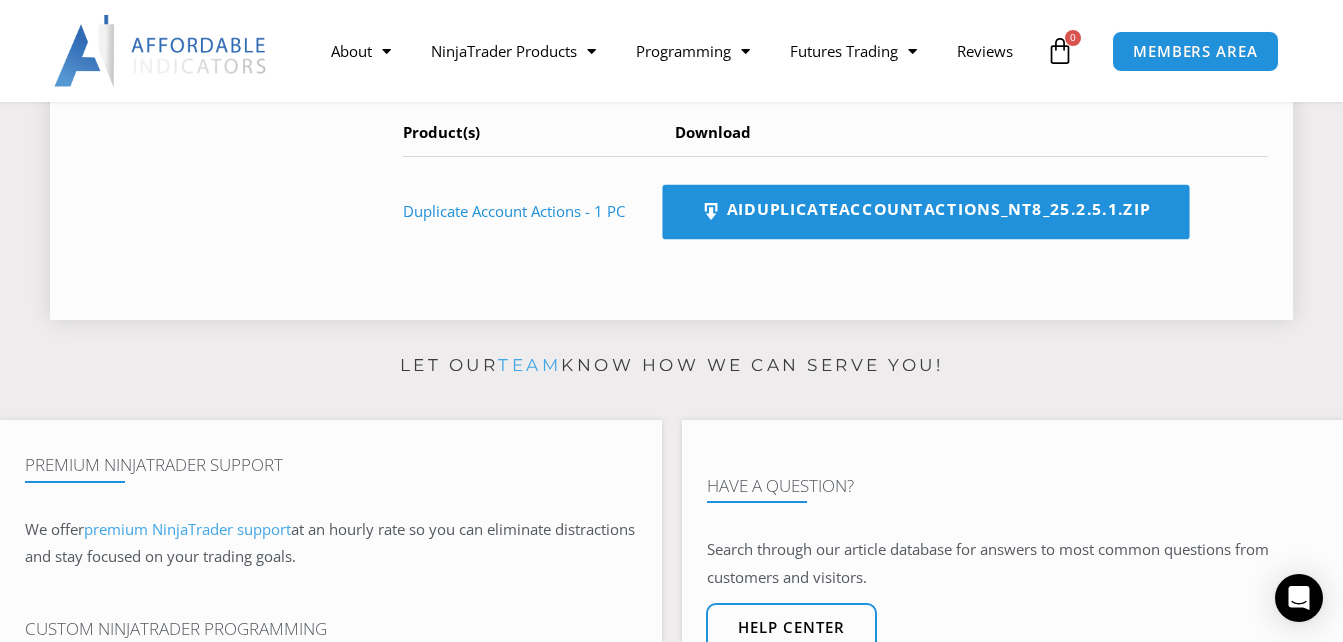 click on "AIDuplicateAccountActions_NT8_25.2.5.1.zip" at bounding box center (925, 212) 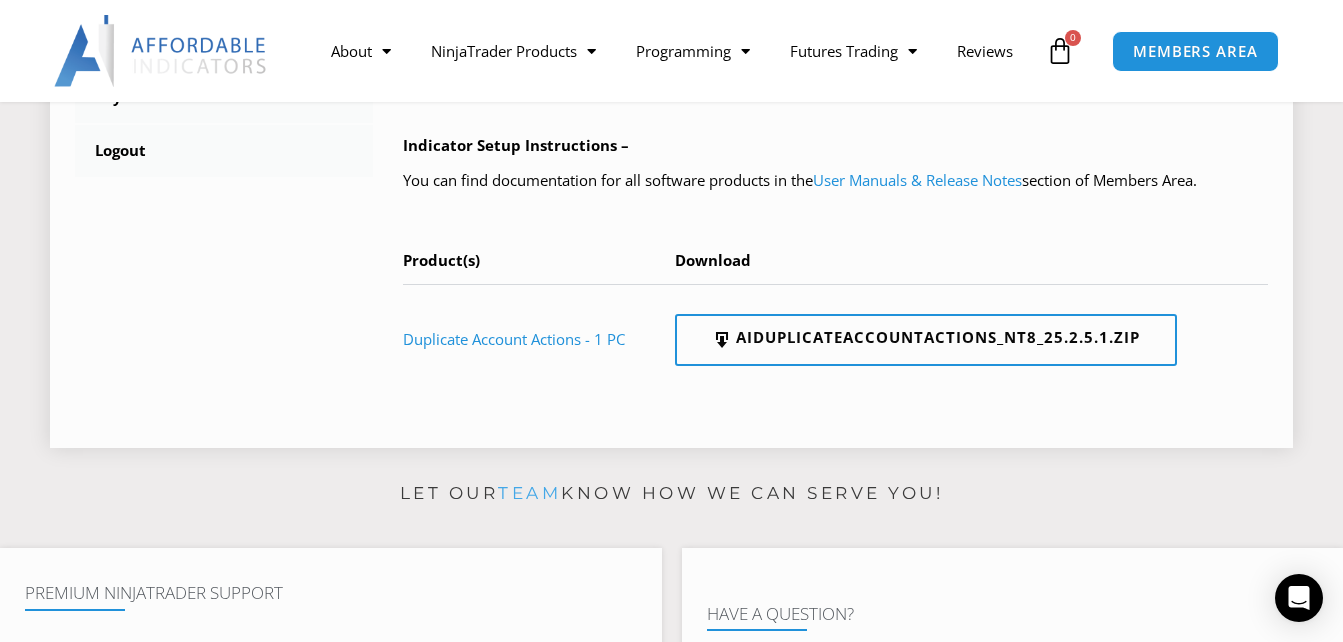 scroll, scrollTop: 600, scrollLeft: 0, axis: vertical 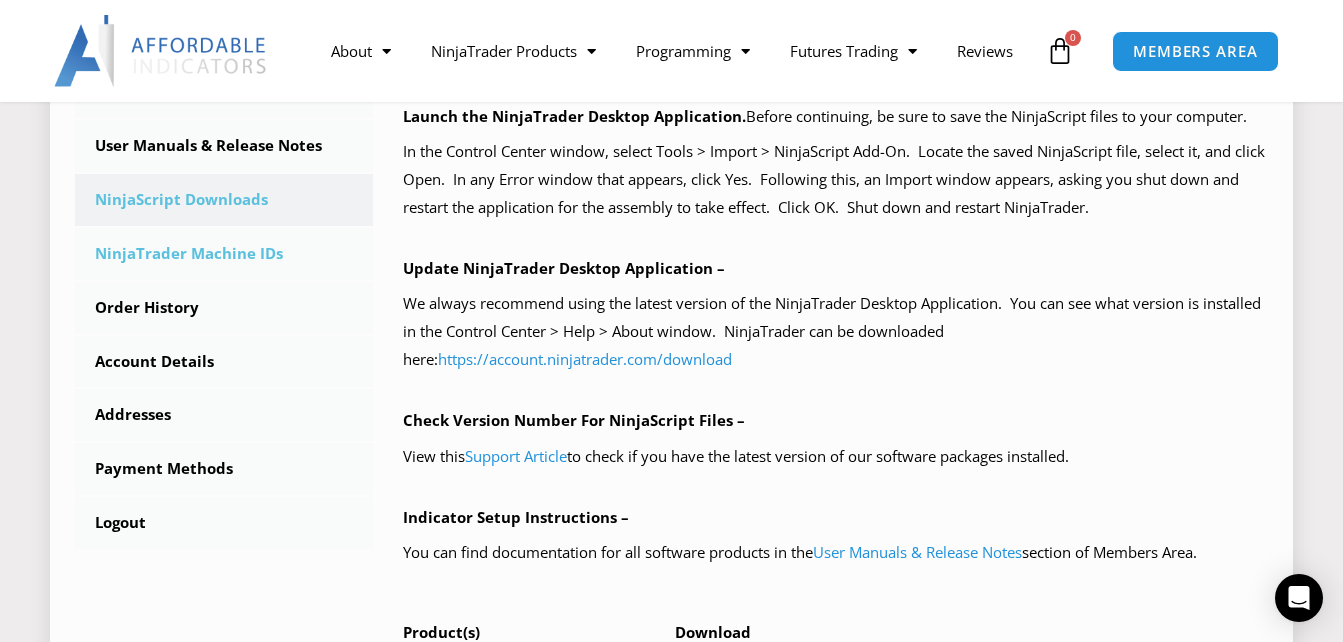 click on "NinjaTrader Machine IDs" at bounding box center (224, 254) 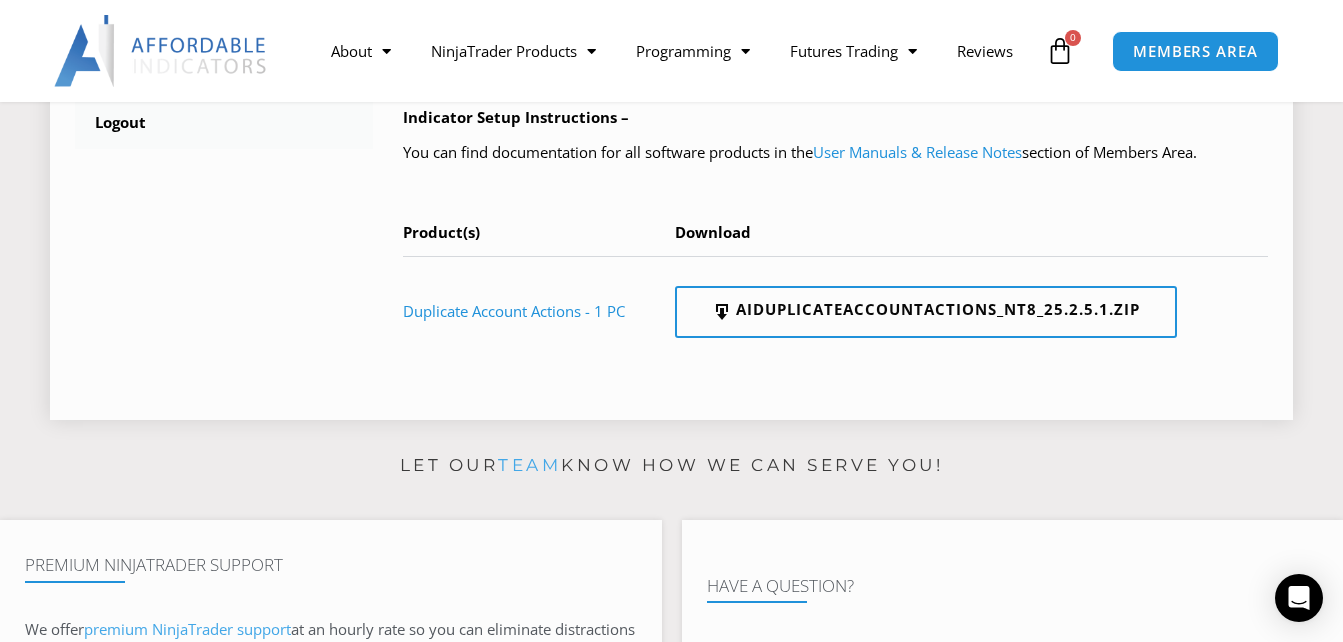 scroll, scrollTop: 600, scrollLeft: 0, axis: vertical 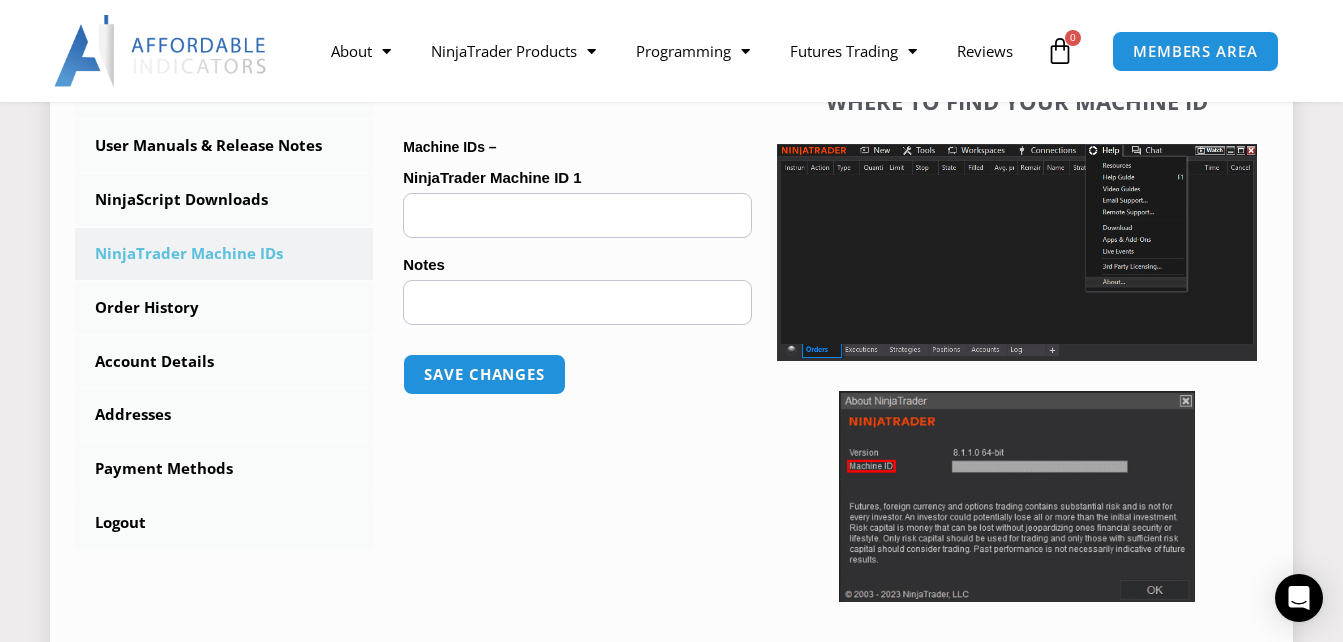 click on "NinjaTrader Machine IDs" at bounding box center (224, 254) 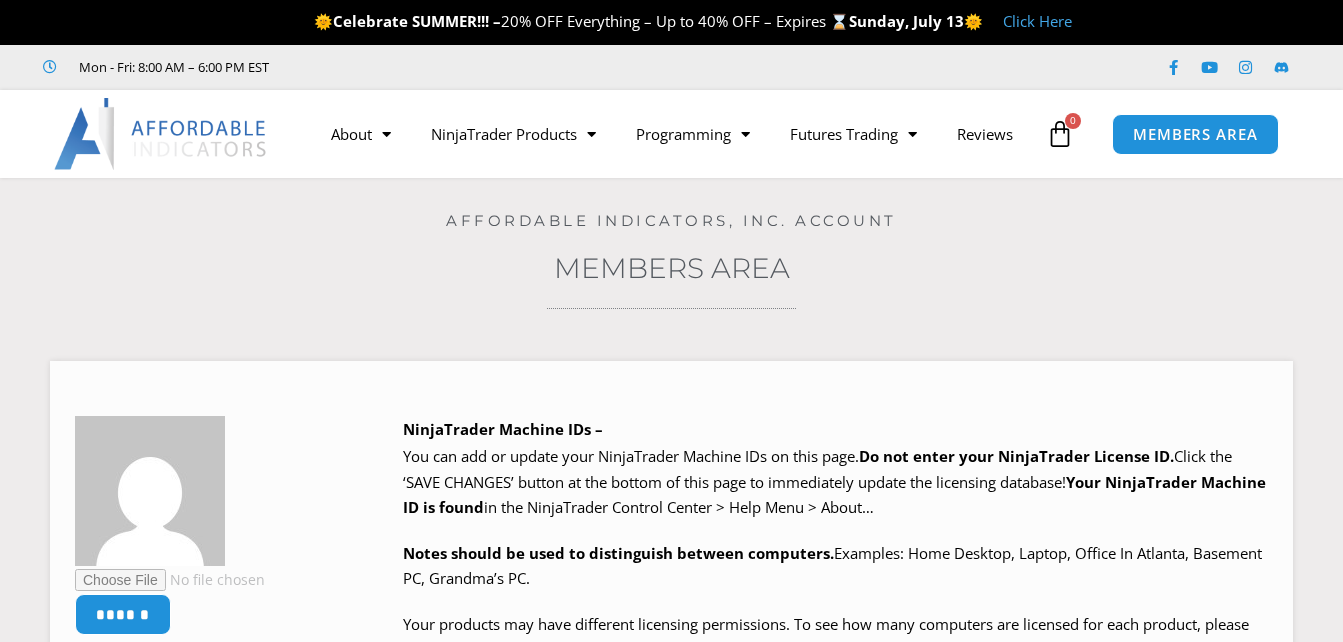 scroll, scrollTop: 0, scrollLeft: 0, axis: both 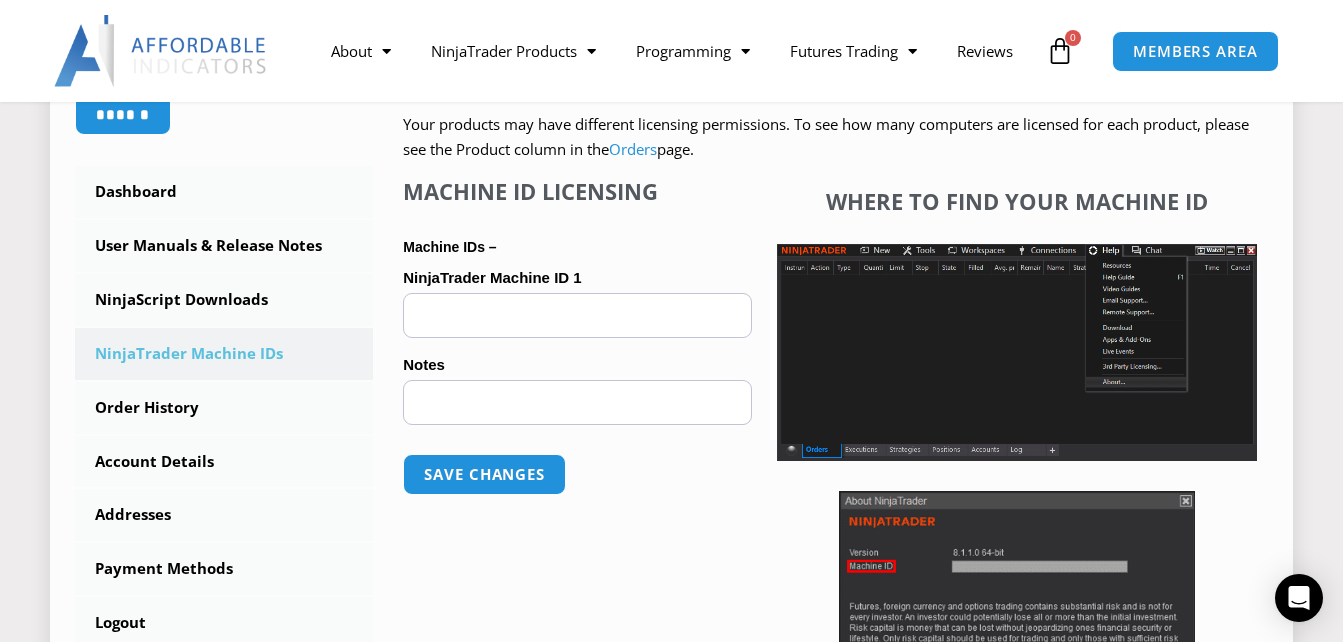 click on "NinjaTrader Machine ID 1  (optional)" at bounding box center (577, 315) 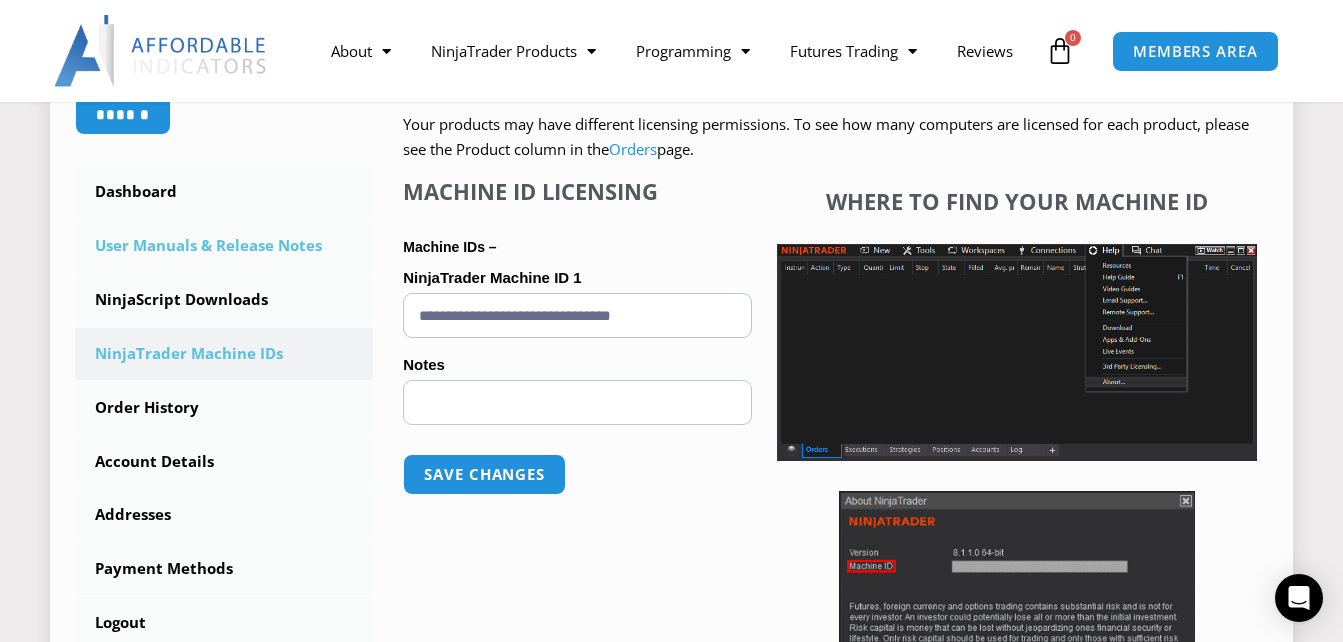 type on "**********" 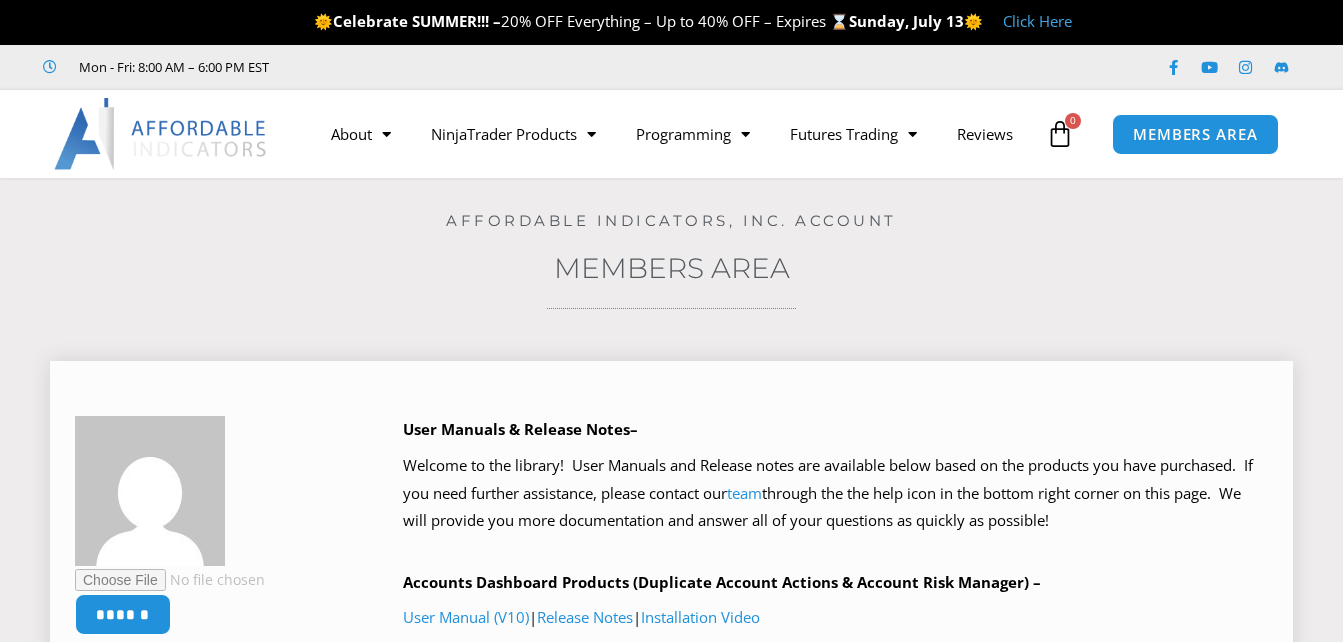 scroll, scrollTop: 0, scrollLeft: 0, axis: both 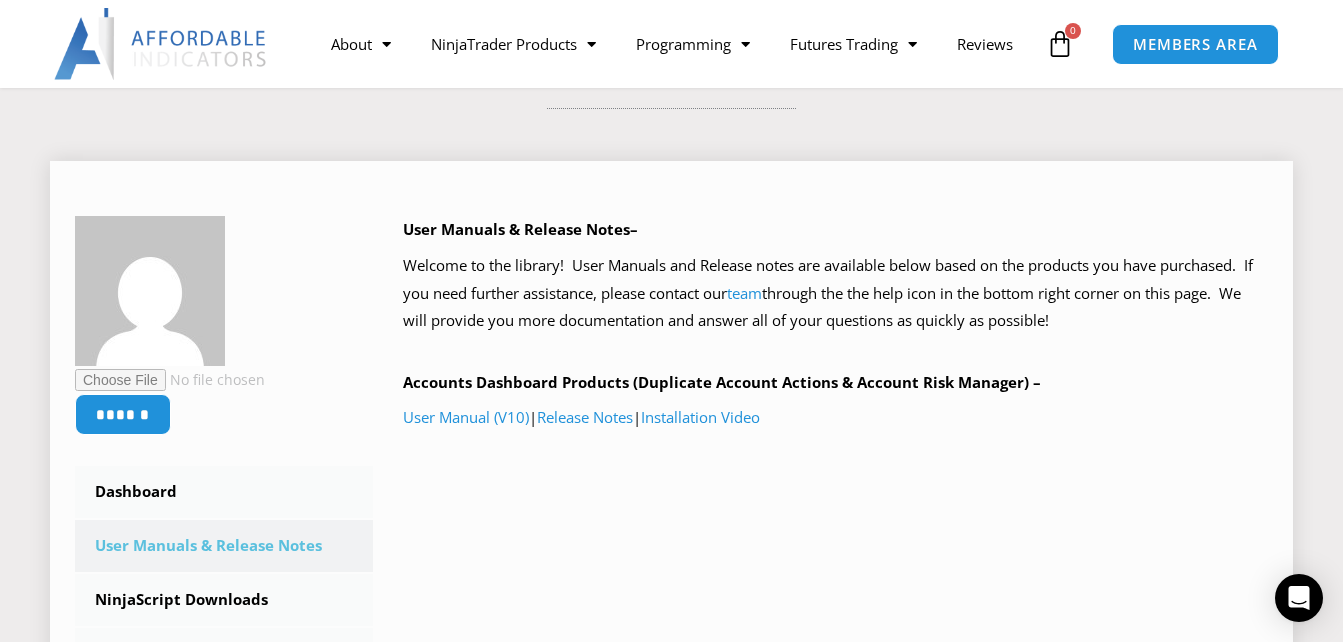 drag, startPoint x: 399, startPoint y: 279, endPoint x: 1007, endPoint y: 228, distance: 610.13525 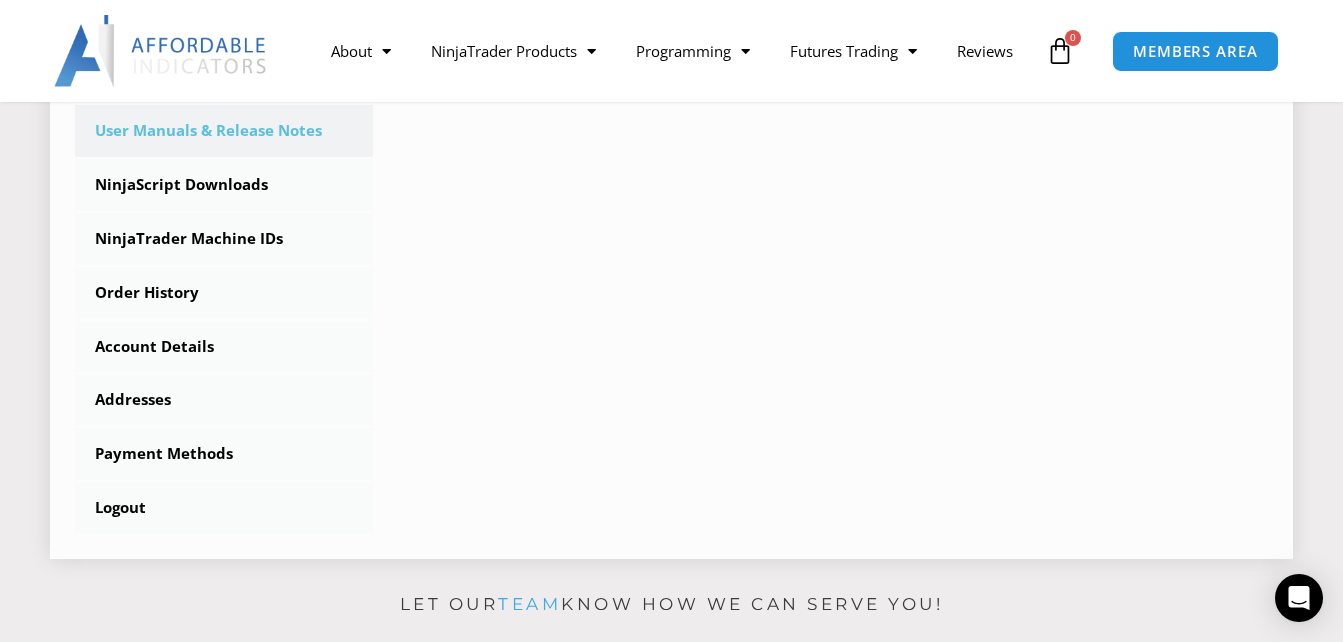 scroll, scrollTop: 600, scrollLeft: 0, axis: vertical 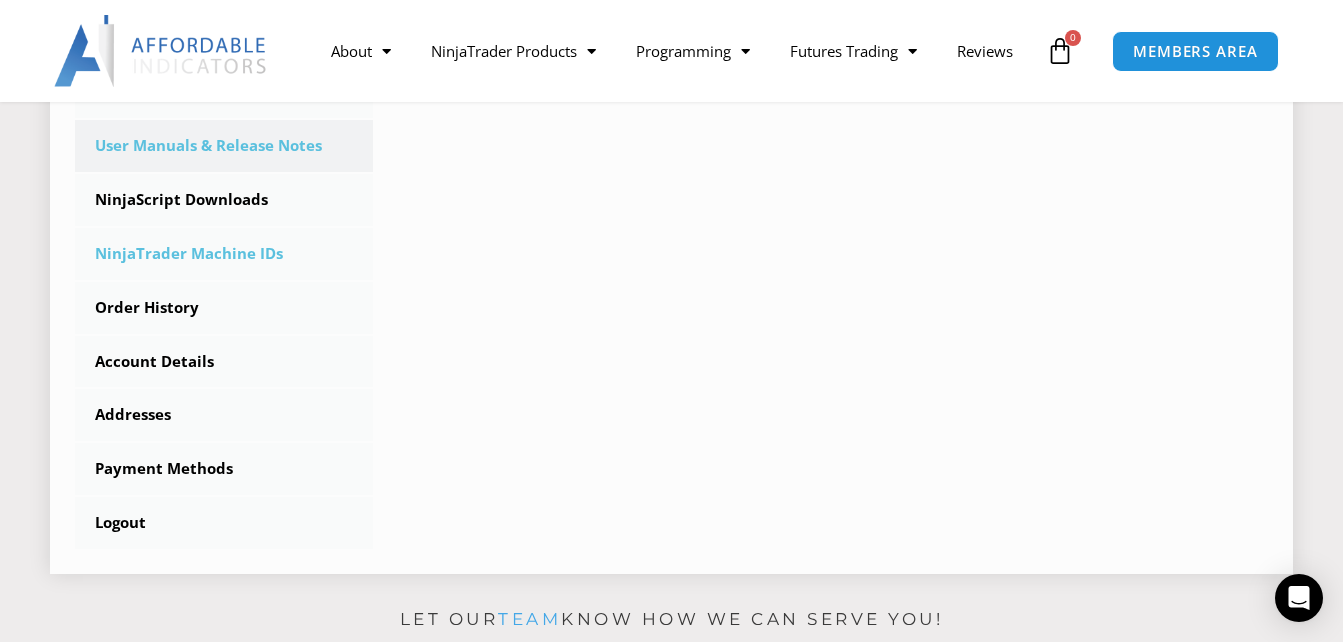 click on "NinjaTrader Machine IDs" at bounding box center [224, 254] 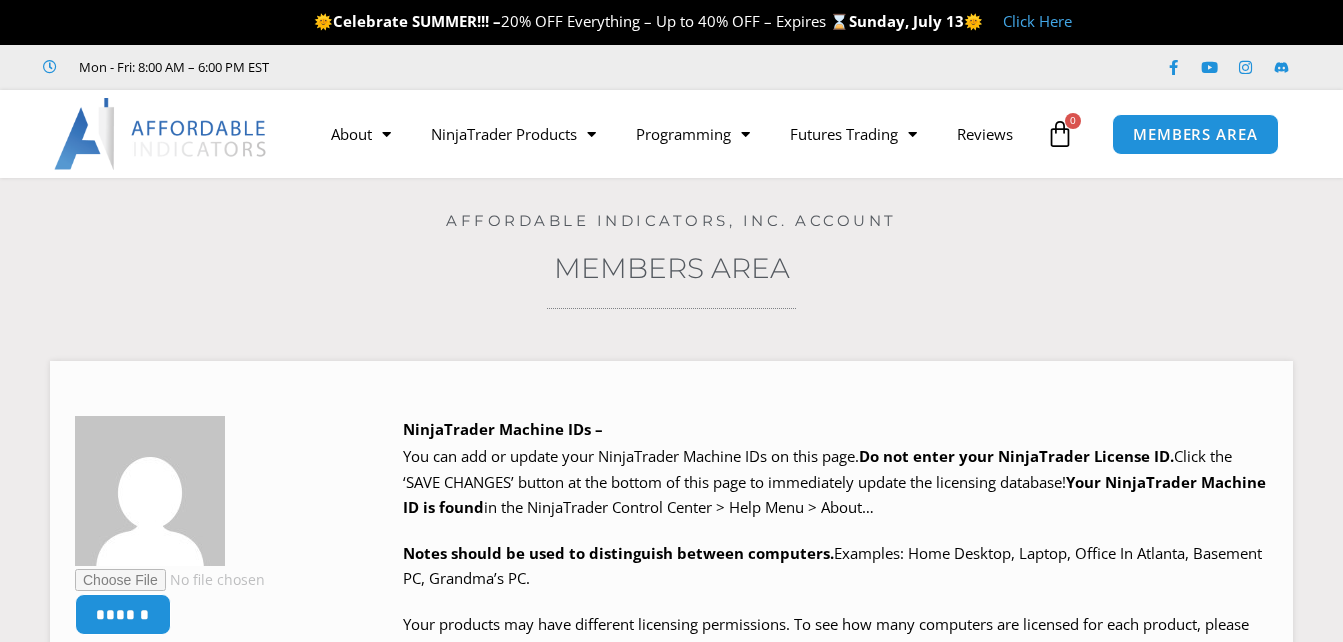 scroll, scrollTop: 0, scrollLeft: 0, axis: both 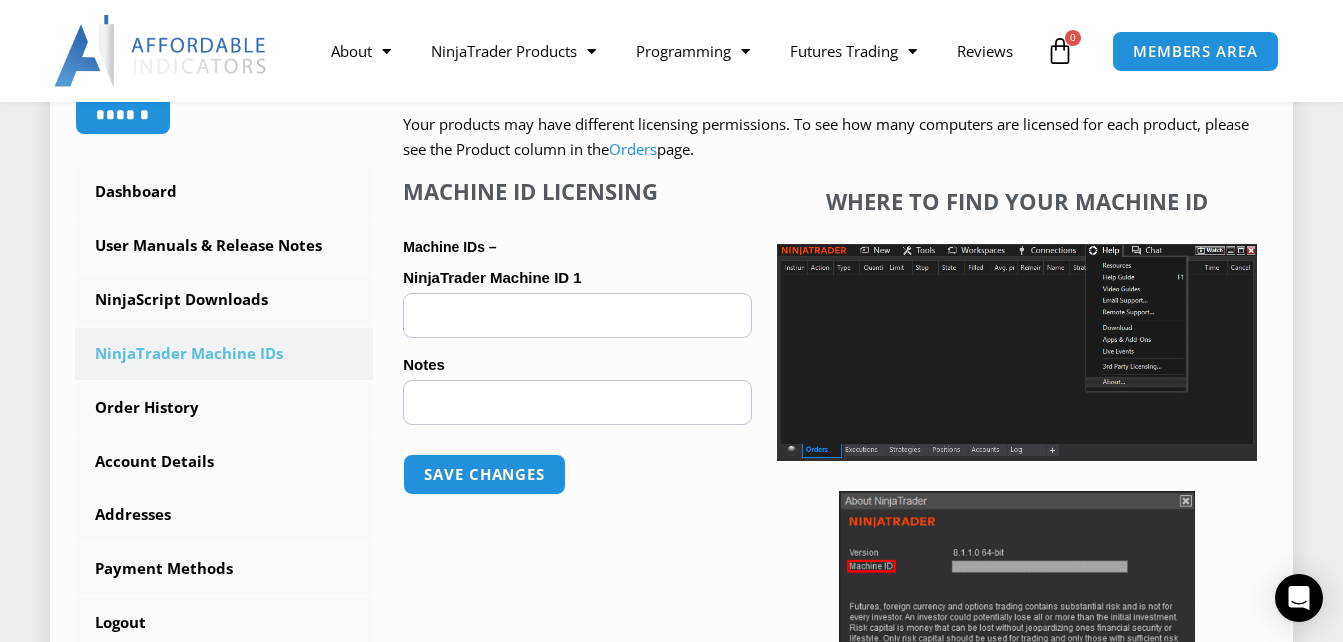 click on "NinjaTrader Machine ID 1  (optional)" at bounding box center (577, 315) 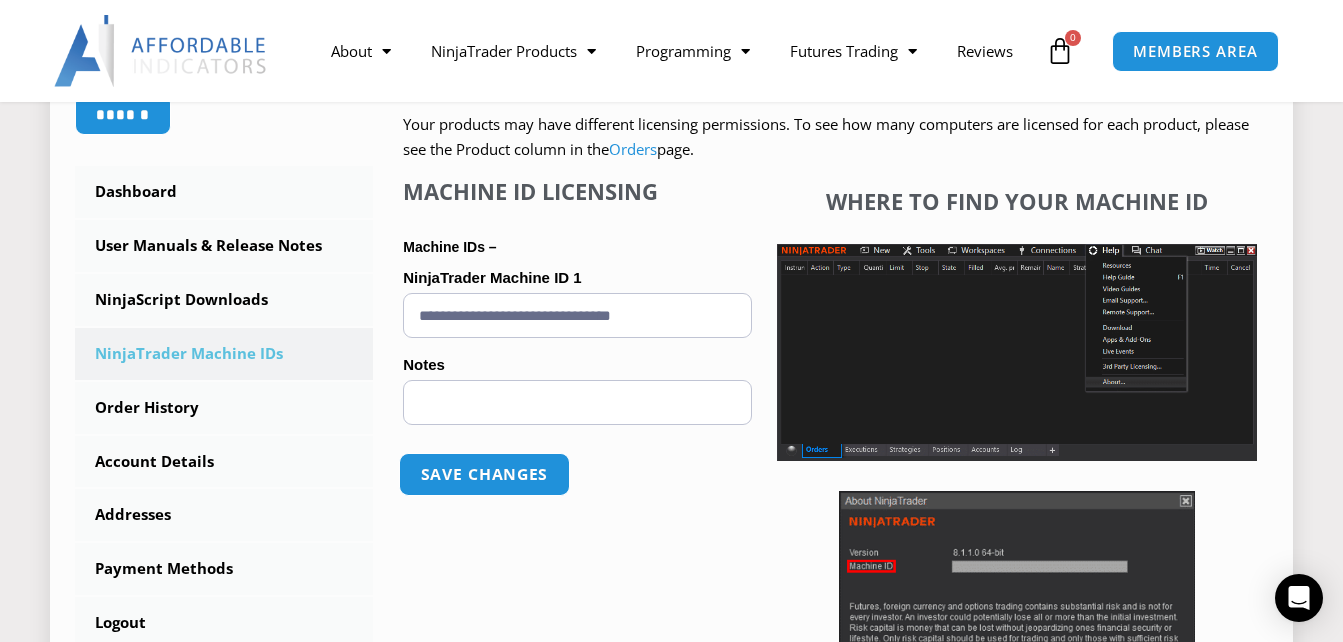 type on "**********" 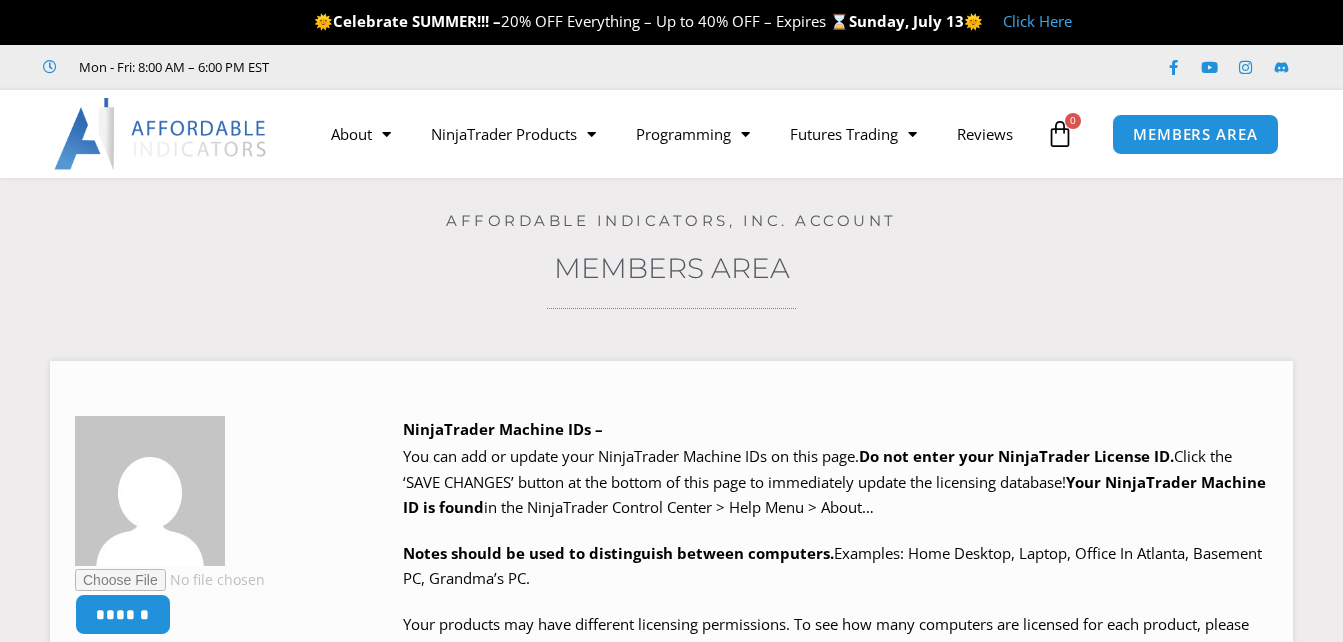scroll, scrollTop: 0, scrollLeft: 0, axis: both 